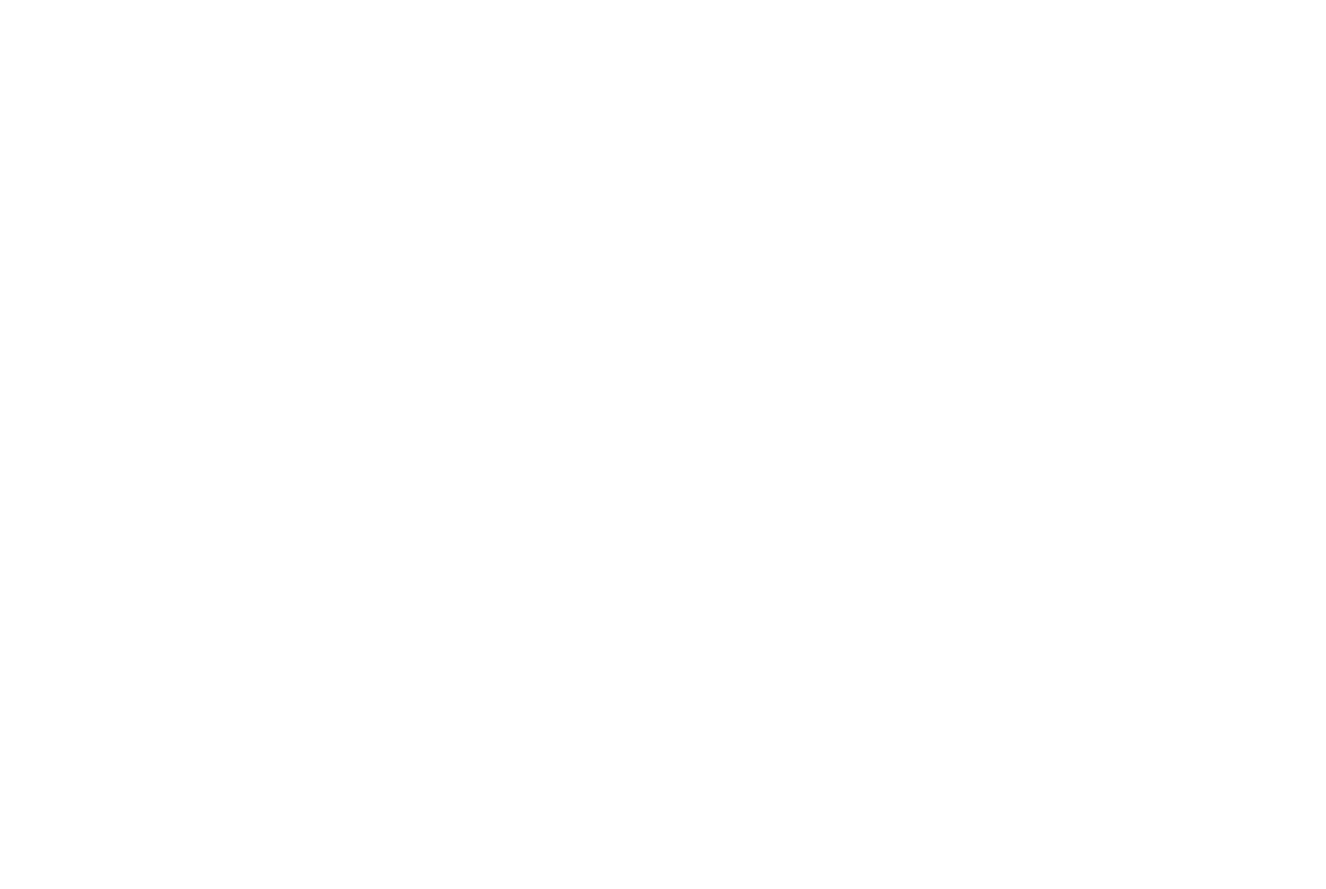 scroll, scrollTop: 0, scrollLeft: 0, axis: both 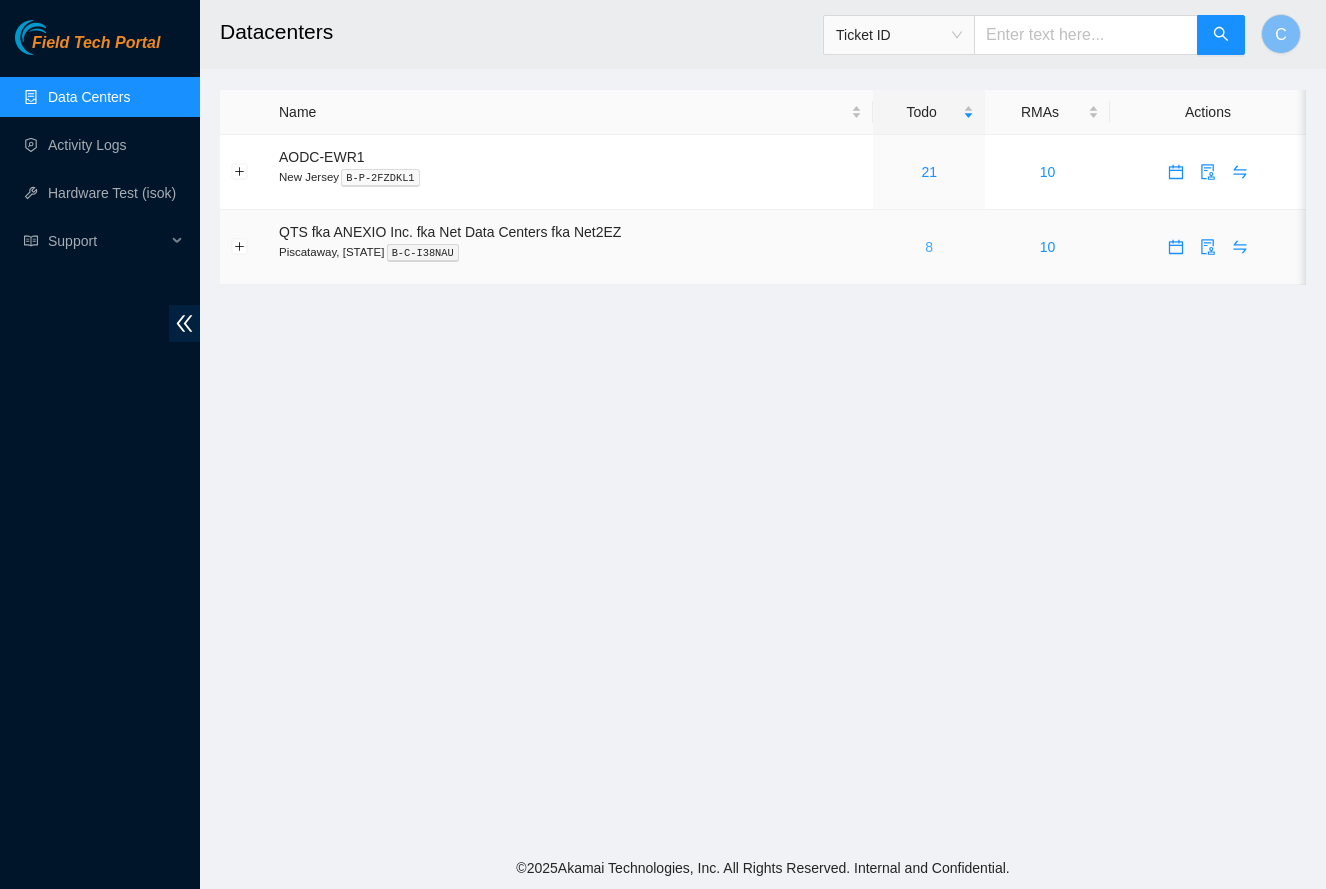 click on "8" at bounding box center (929, 247) 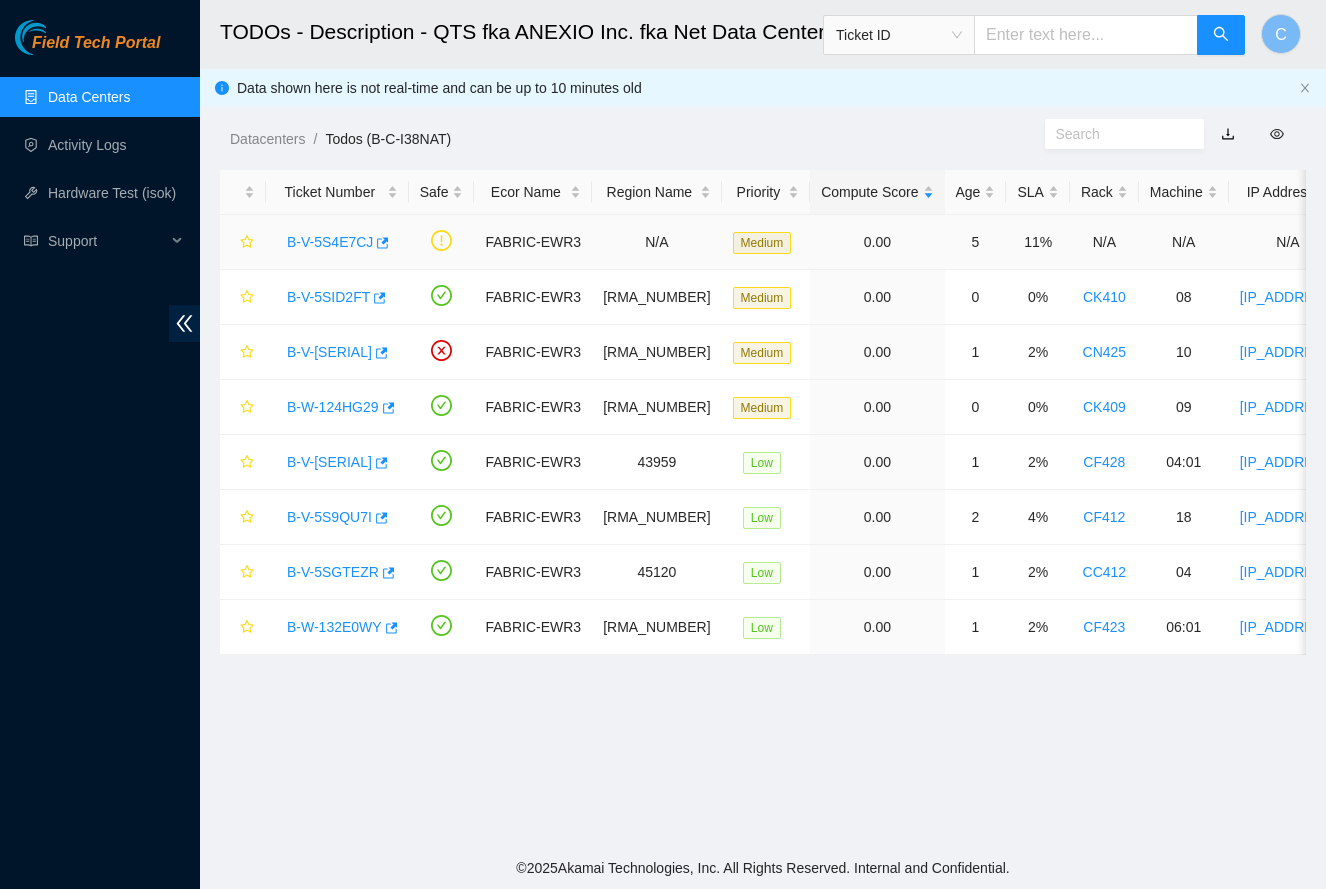 click on "B-V-5S4E7CJ" at bounding box center (330, 242) 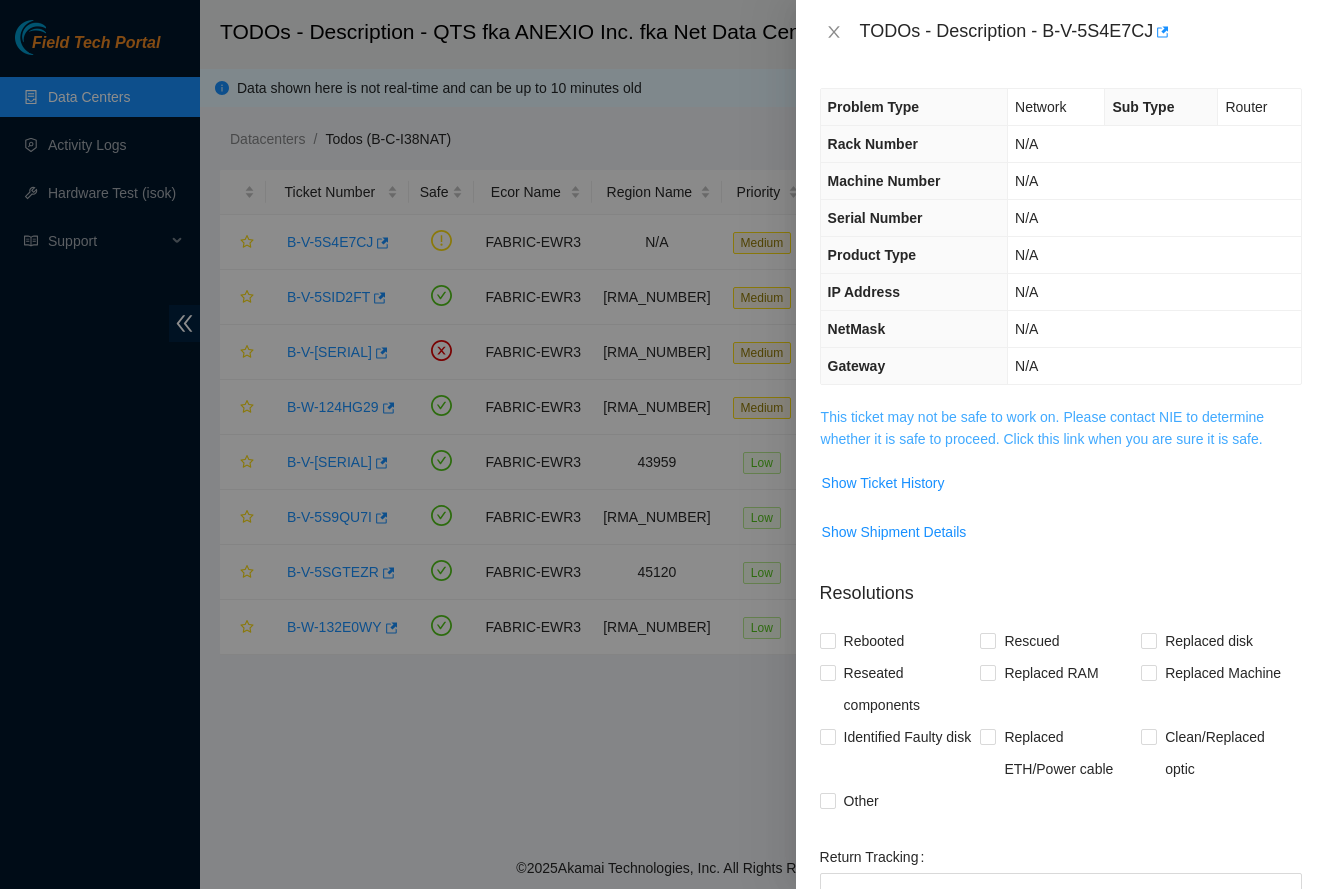 click on "This ticket may not be safe to work on. Please contact NIE to determine whether it is safe to proceed. Click this link when you are sure it is safe." at bounding box center (1043, 428) 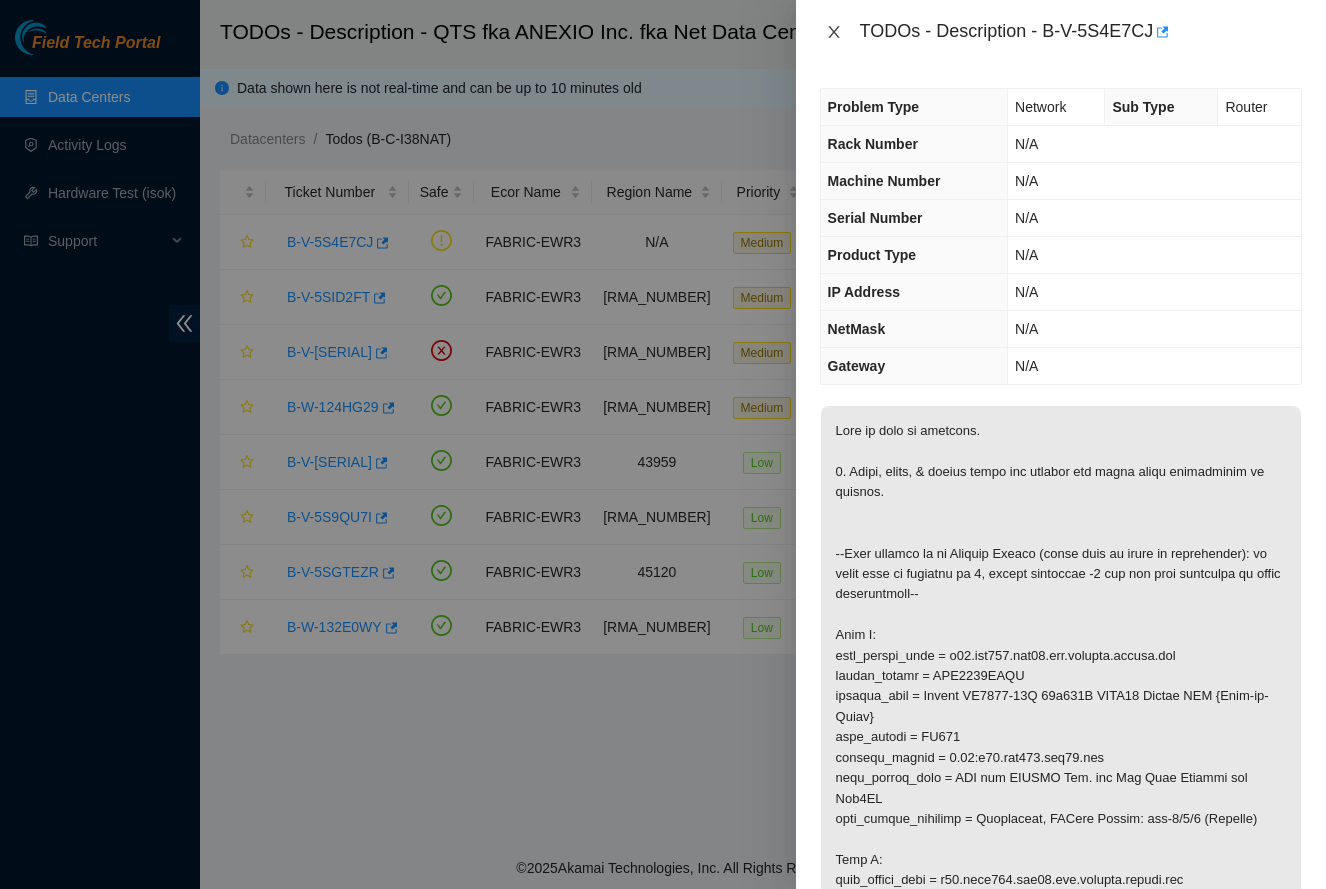 scroll, scrollTop: 0, scrollLeft: 0, axis: both 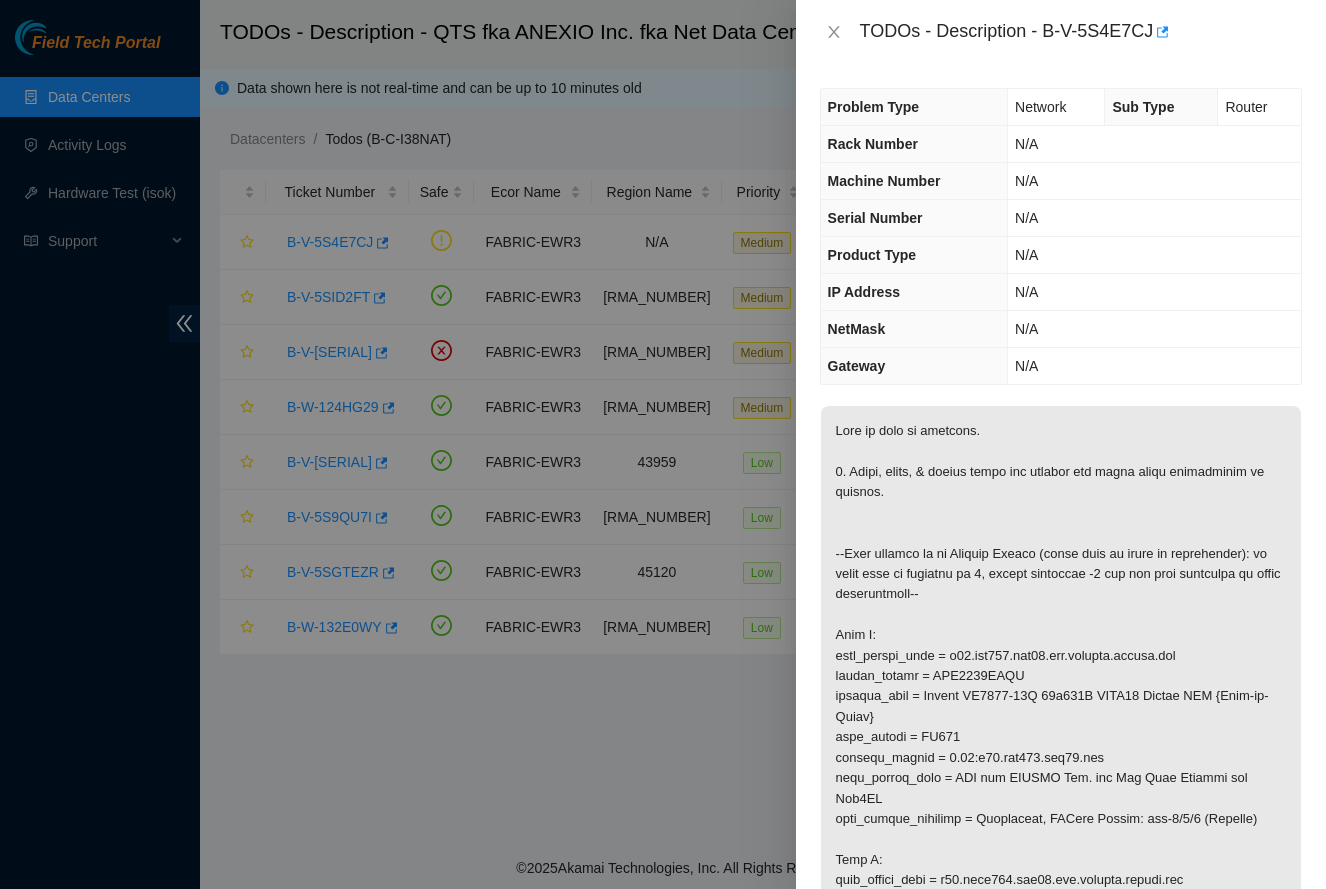 click 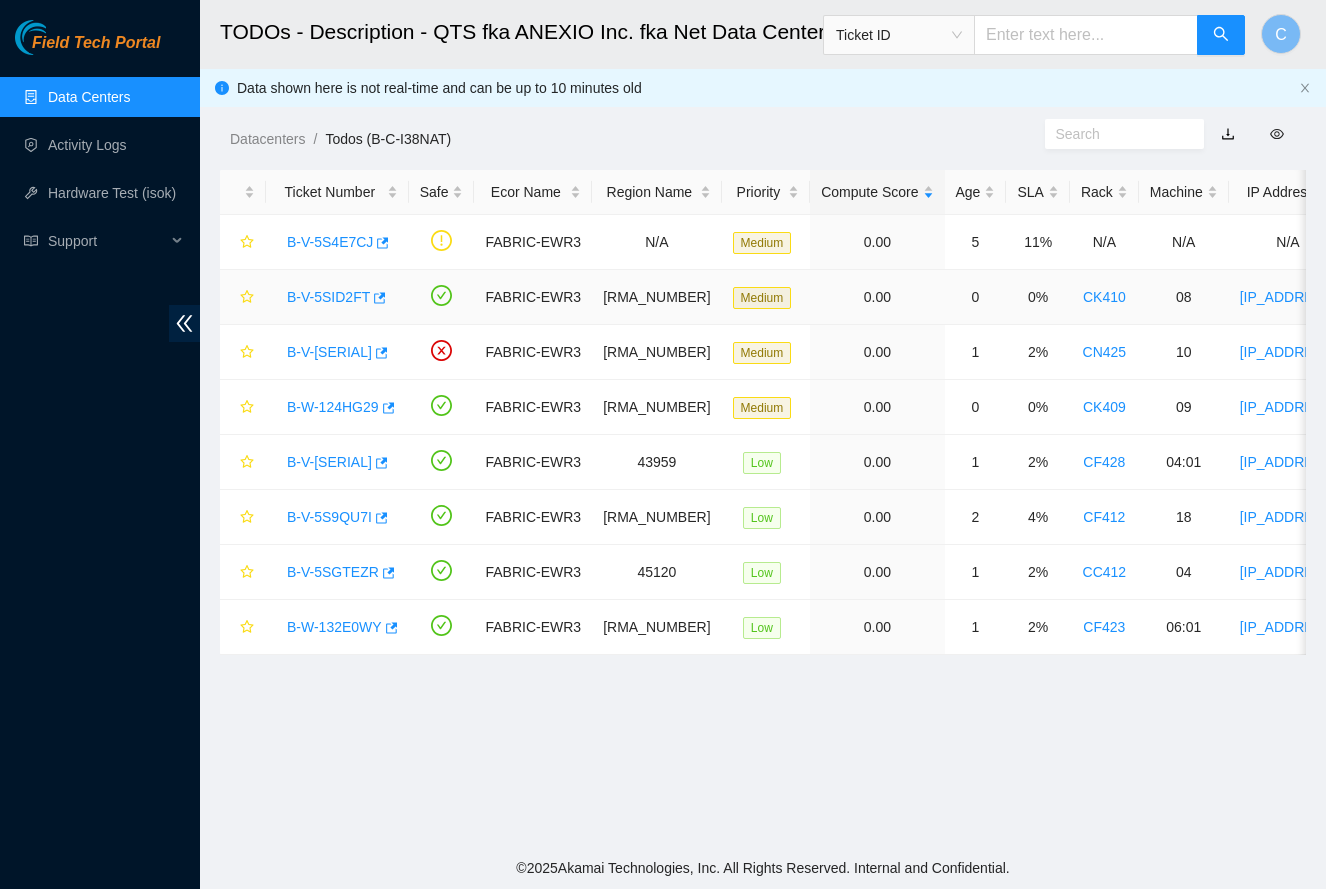 click on "B-V-5SID2FT" at bounding box center (328, 297) 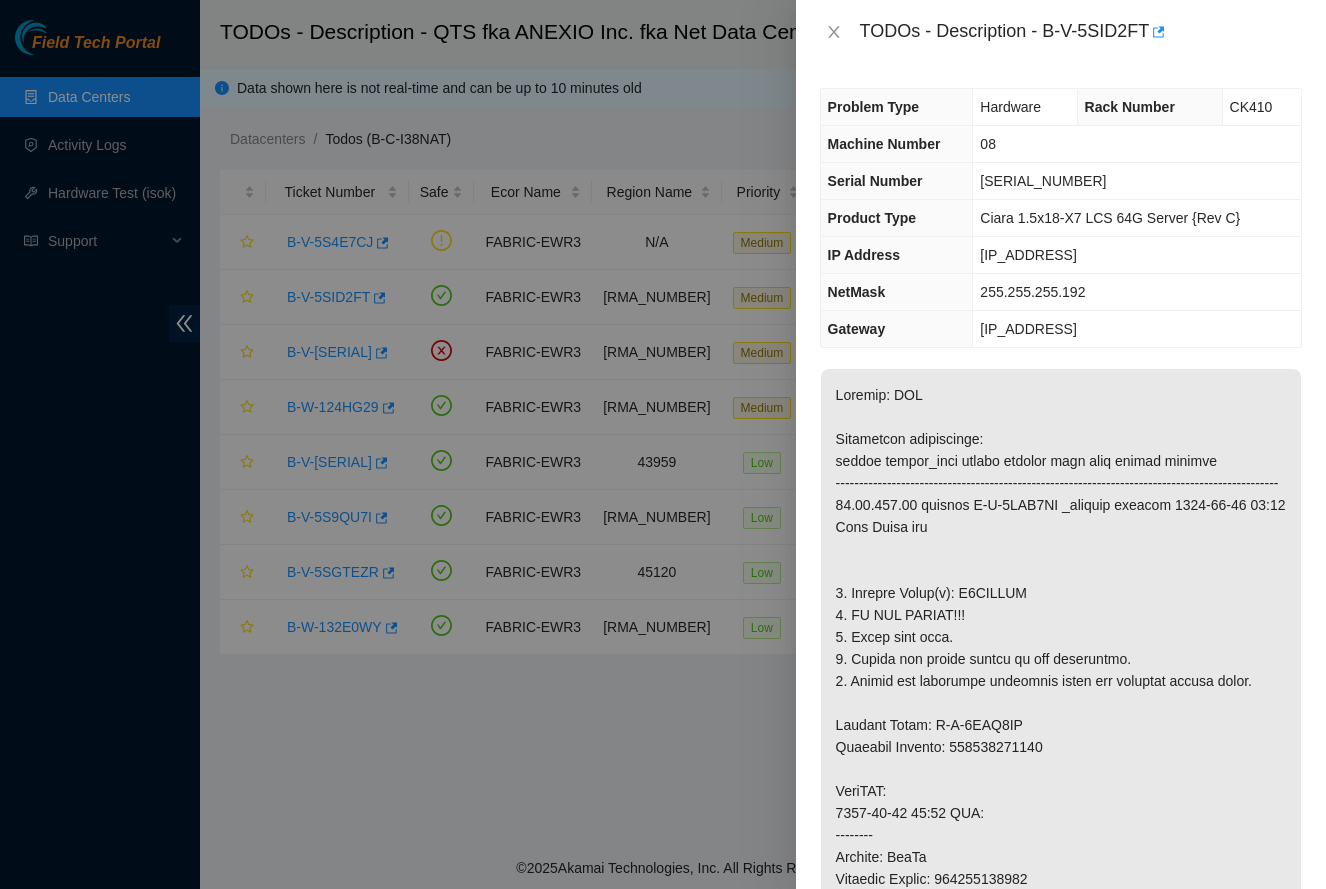 drag, startPoint x: 836, startPoint y: 31, endPoint x: 791, endPoint y: 71, distance: 60.207973 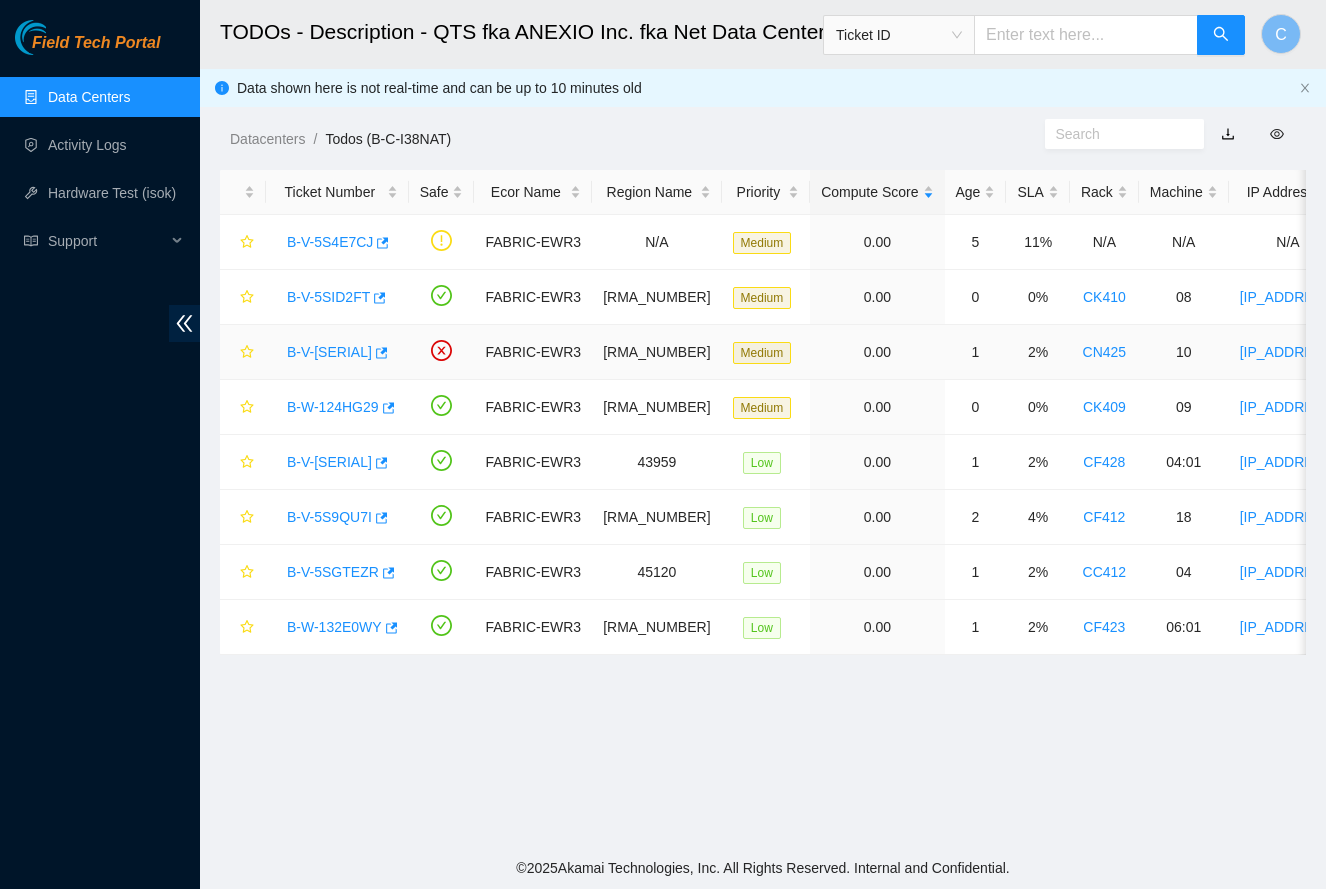 click on "B-V-[SERIAL]" at bounding box center [329, 352] 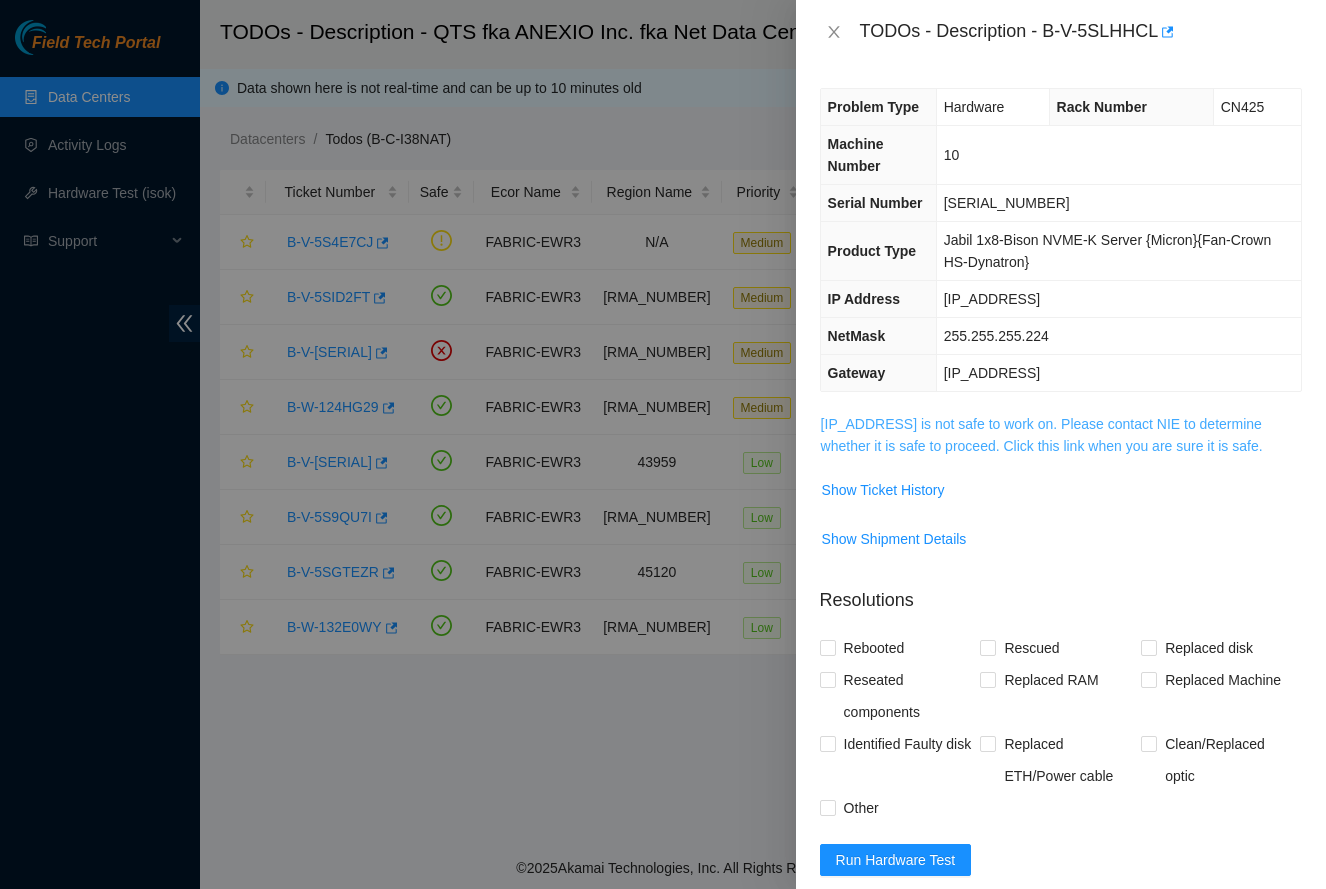 click on "[IP_ADDRESS] is not safe to work on. Please contact NIE to determine whether it is safe to proceed. Click this link when you are sure it is safe." at bounding box center (1042, 435) 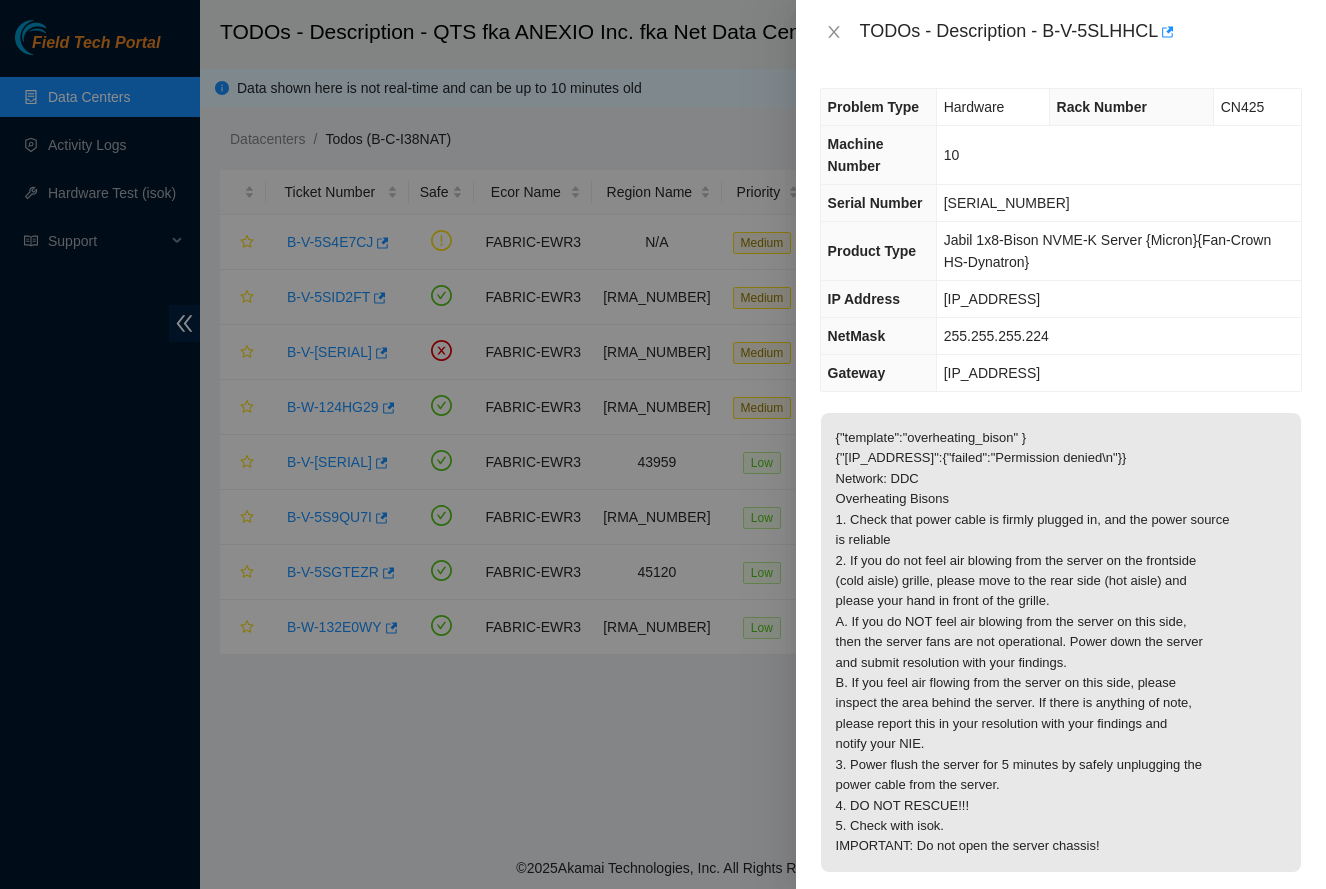 drag, startPoint x: 832, startPoint y: 37, endPoint x: 770, endPoint y: 76, distance: 73.24616 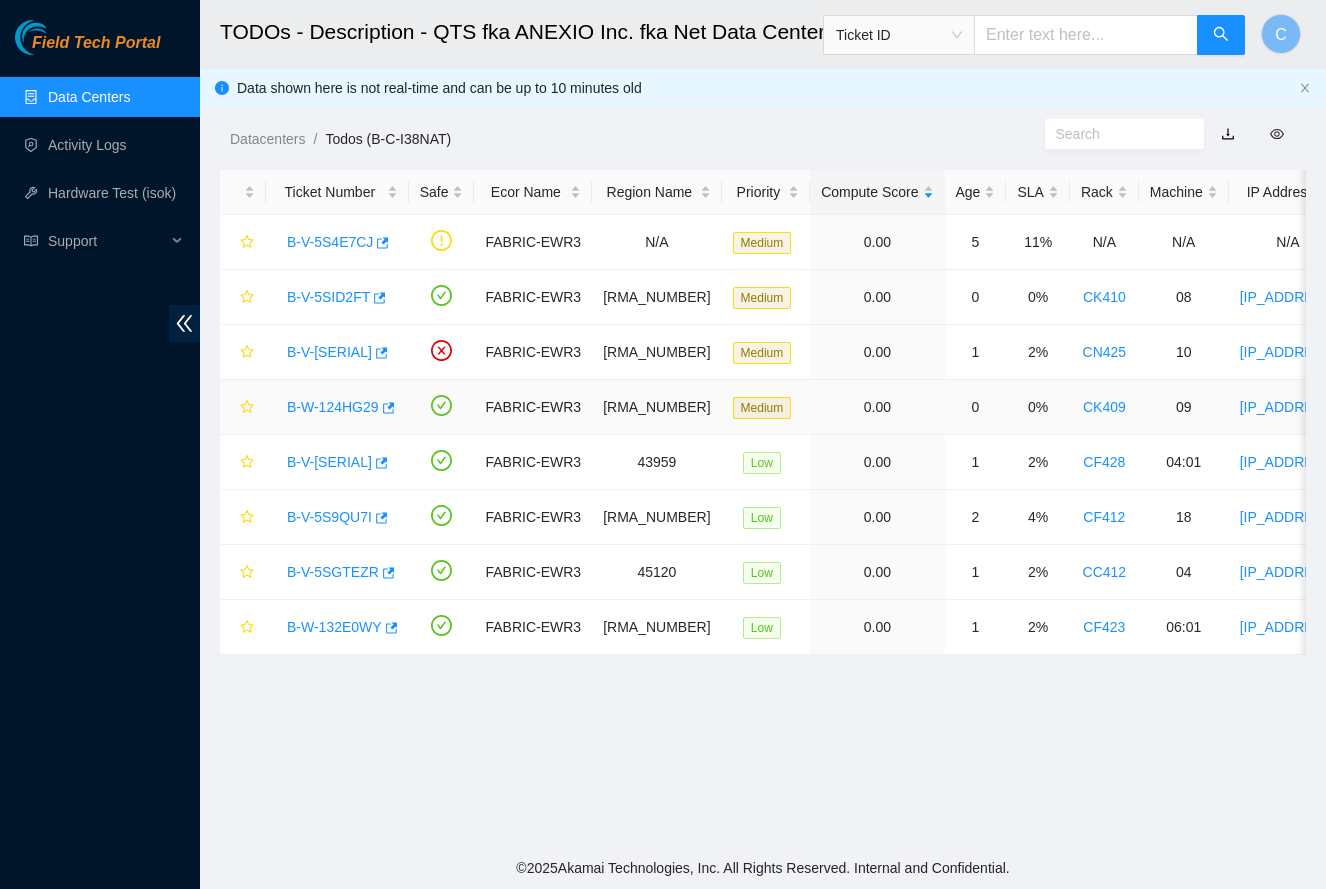 click on "B-W-124HG29" at bounding box center [333, 407] 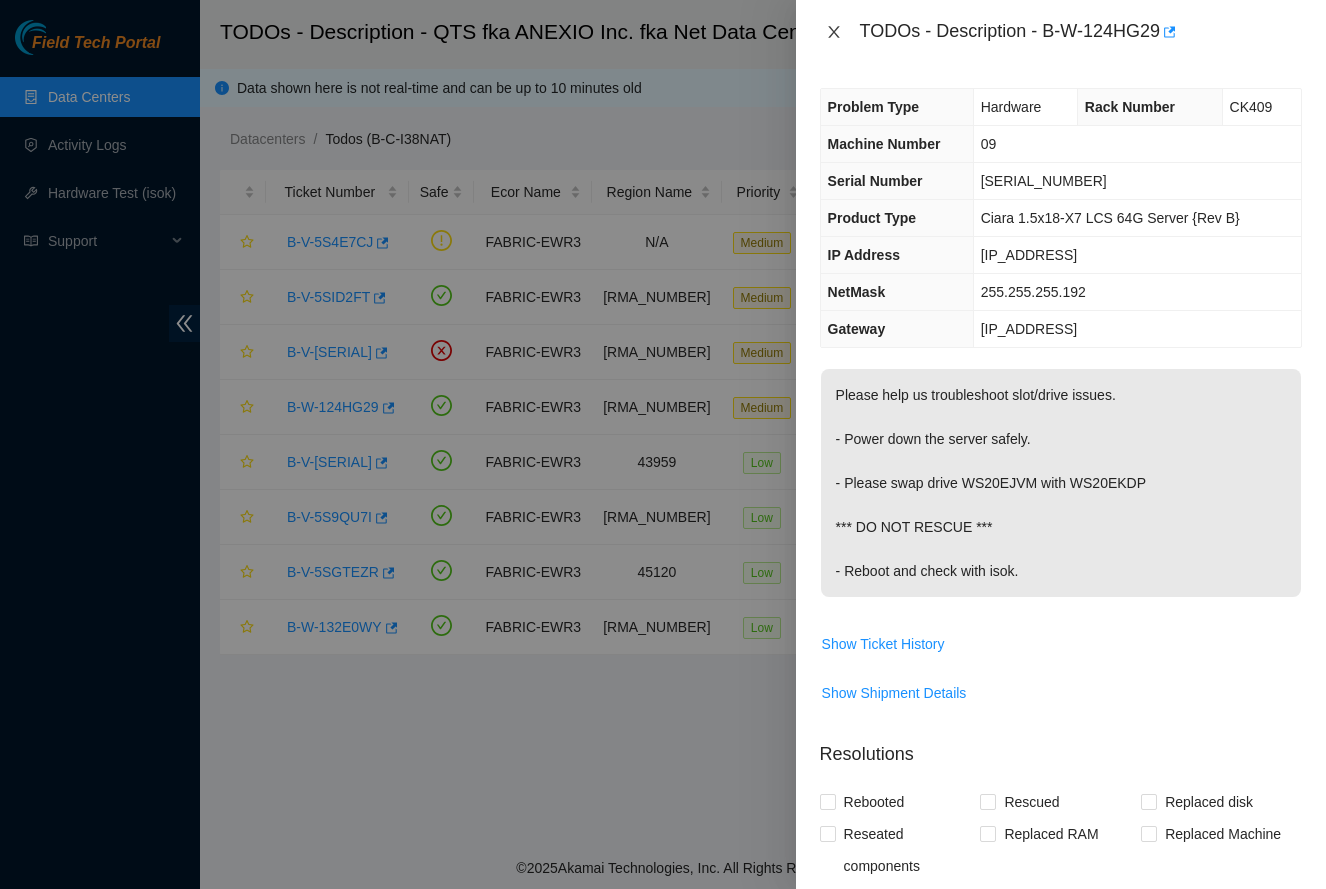click 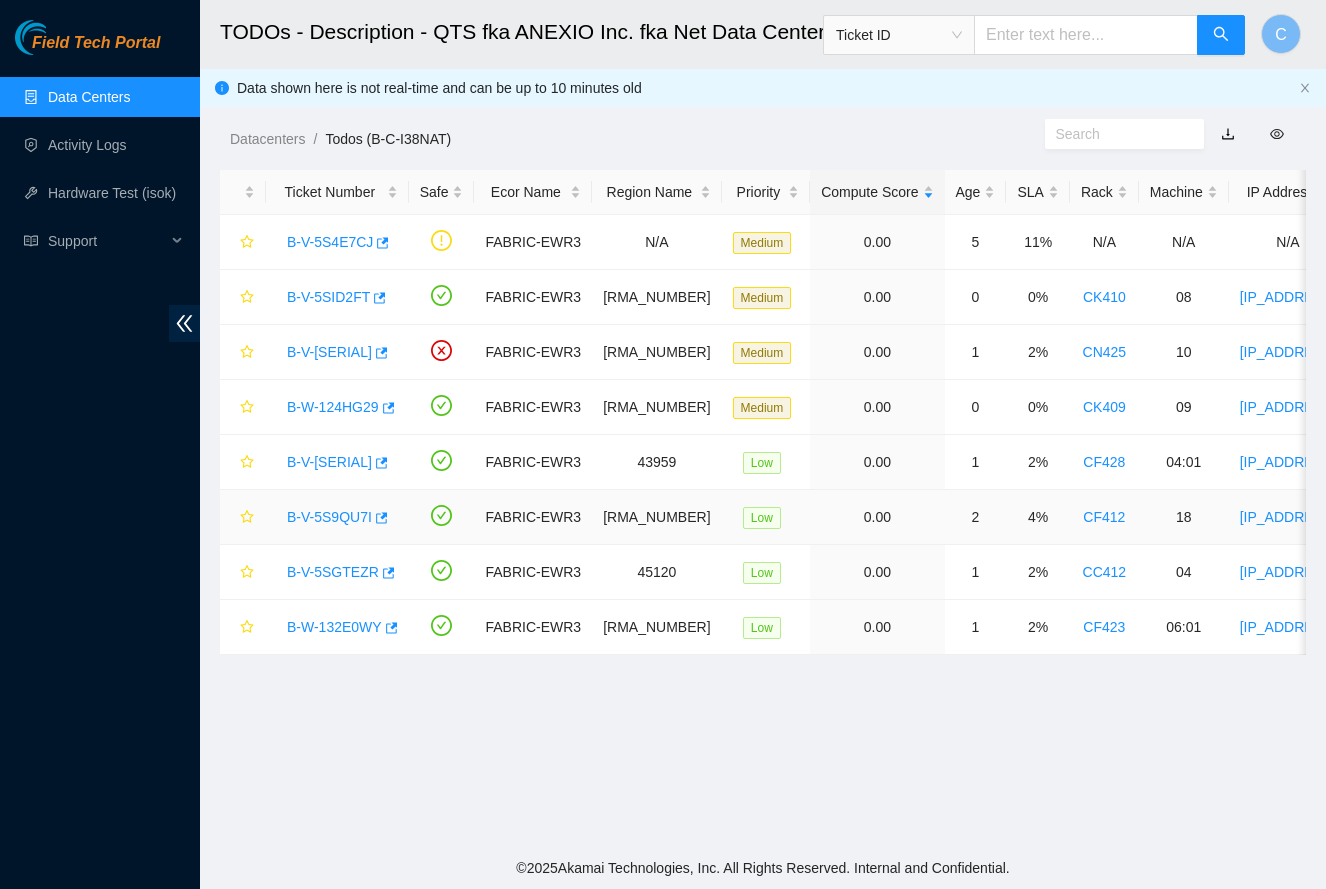 click on "B-V-5S9QU7I" at bounding box center [329, 517] 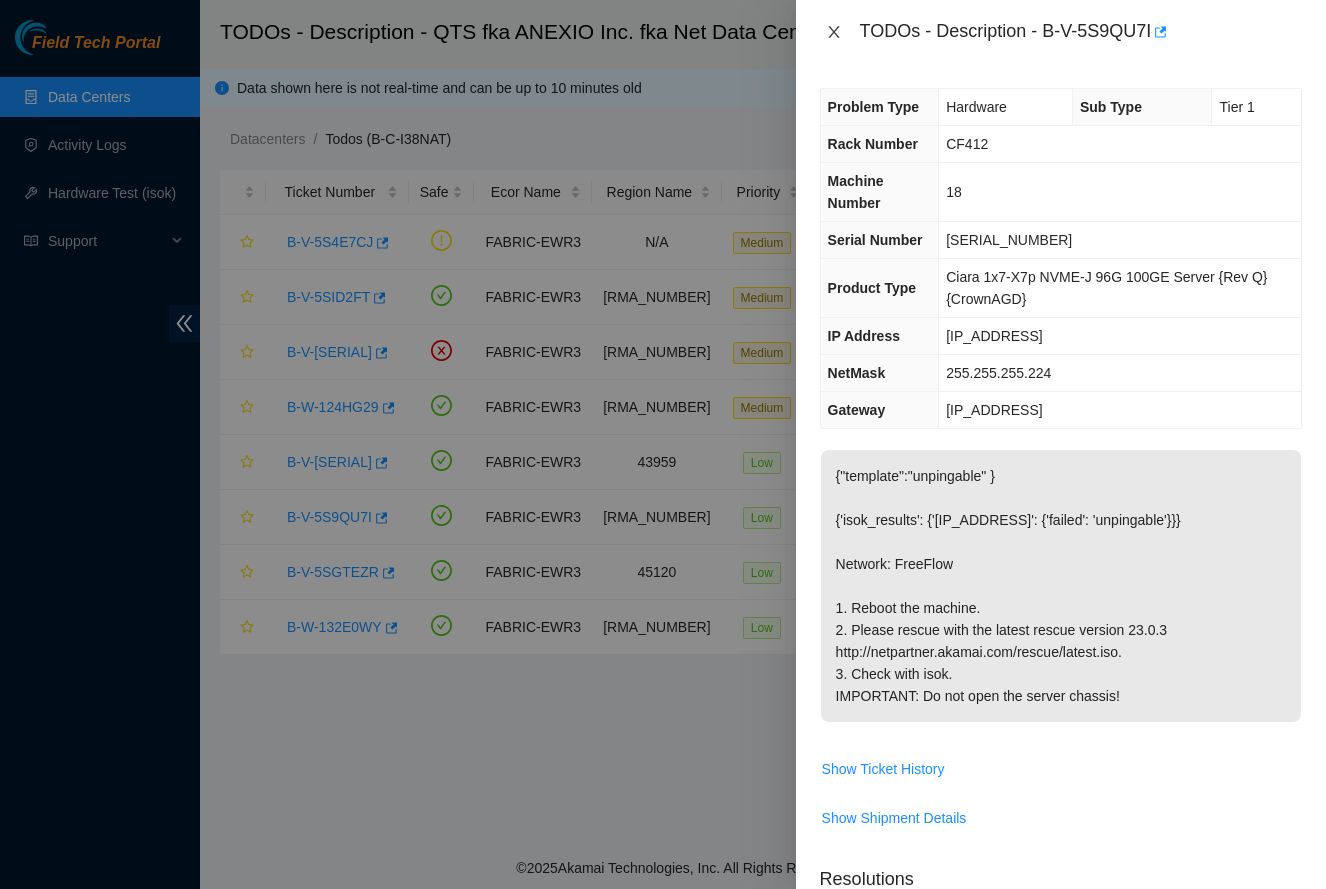 click 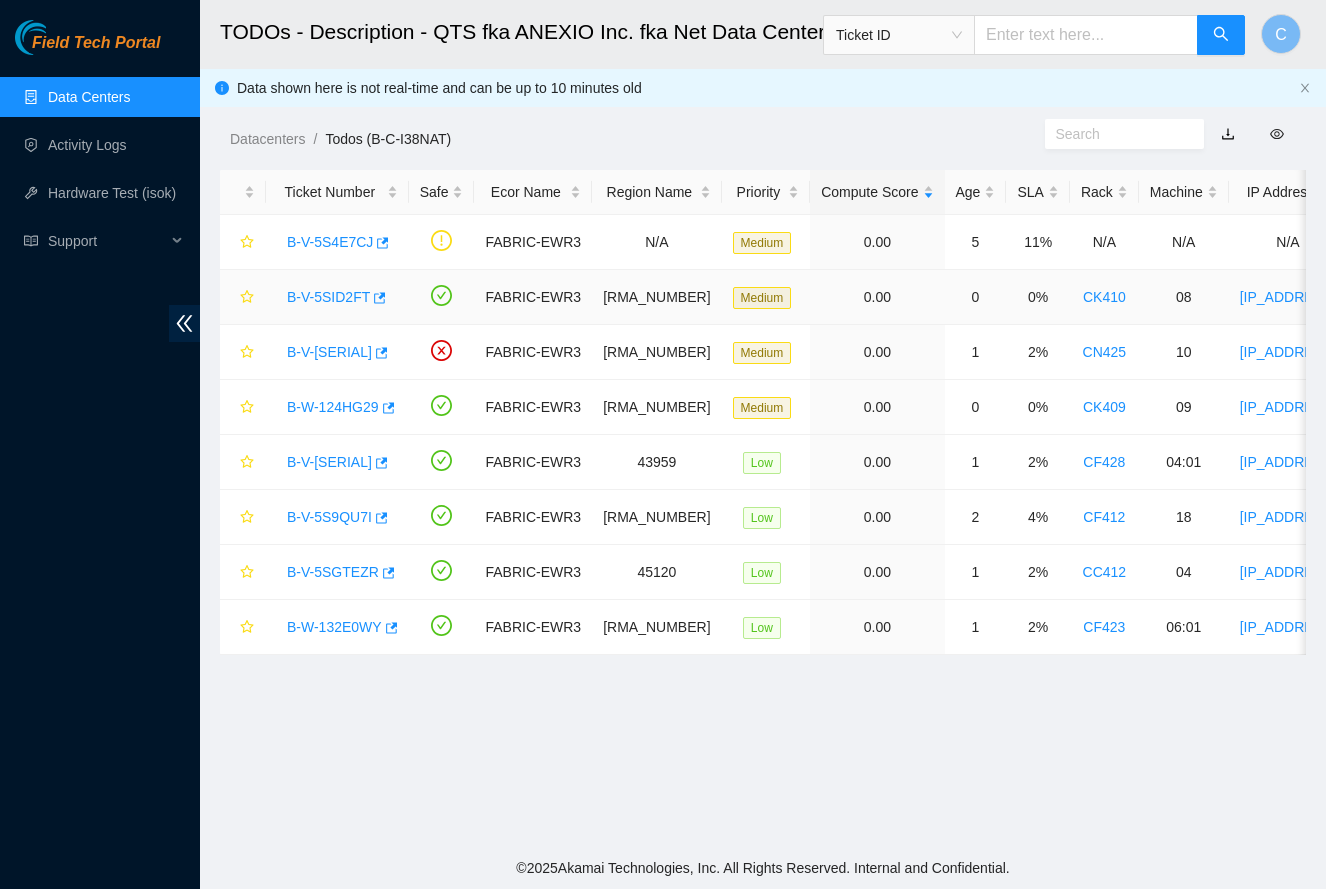 click on "B-V-5SID2FT" at bounding box center [328, 297] 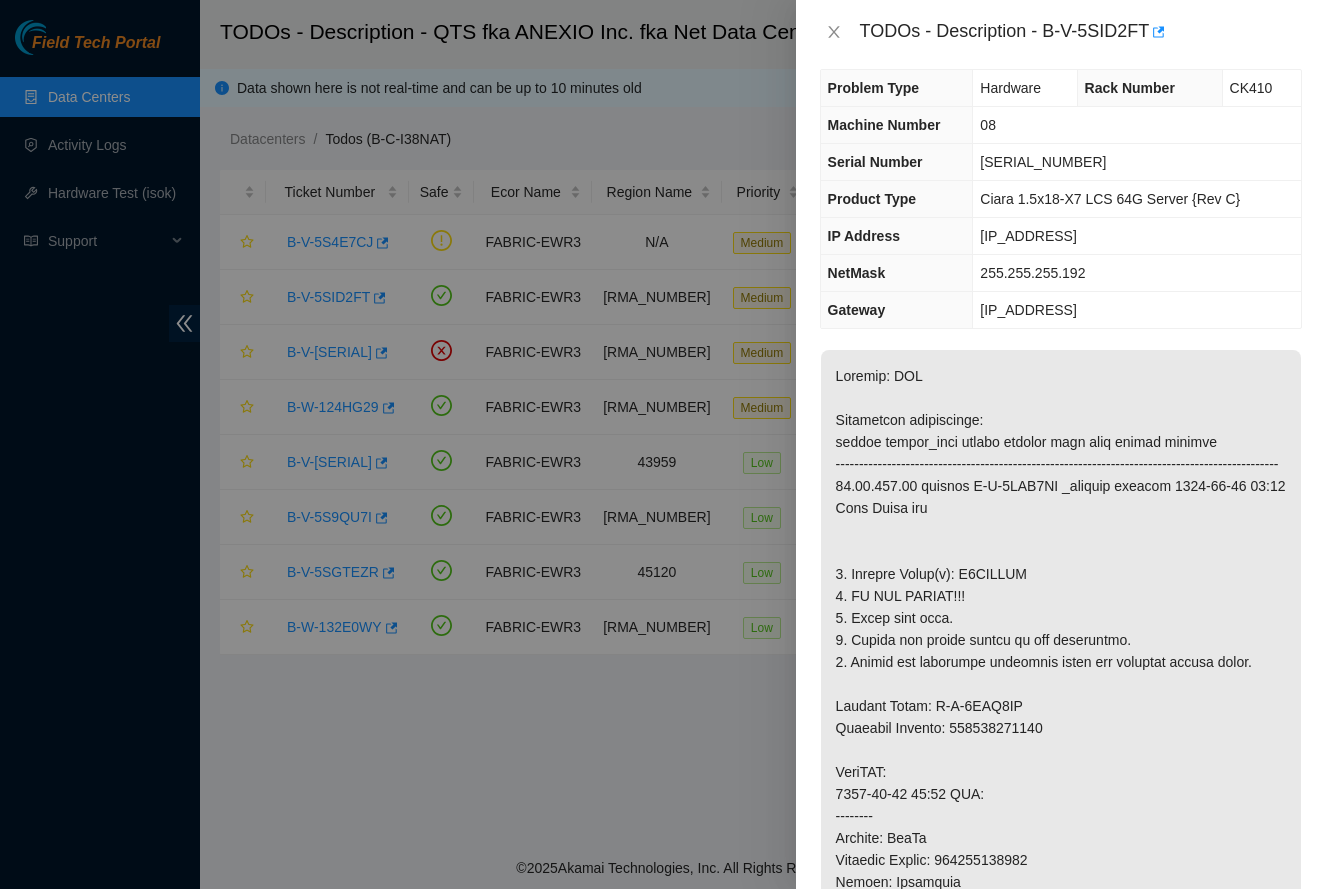 scroll, scrollTop: 23, scrollLeft: 0, axis: vertical 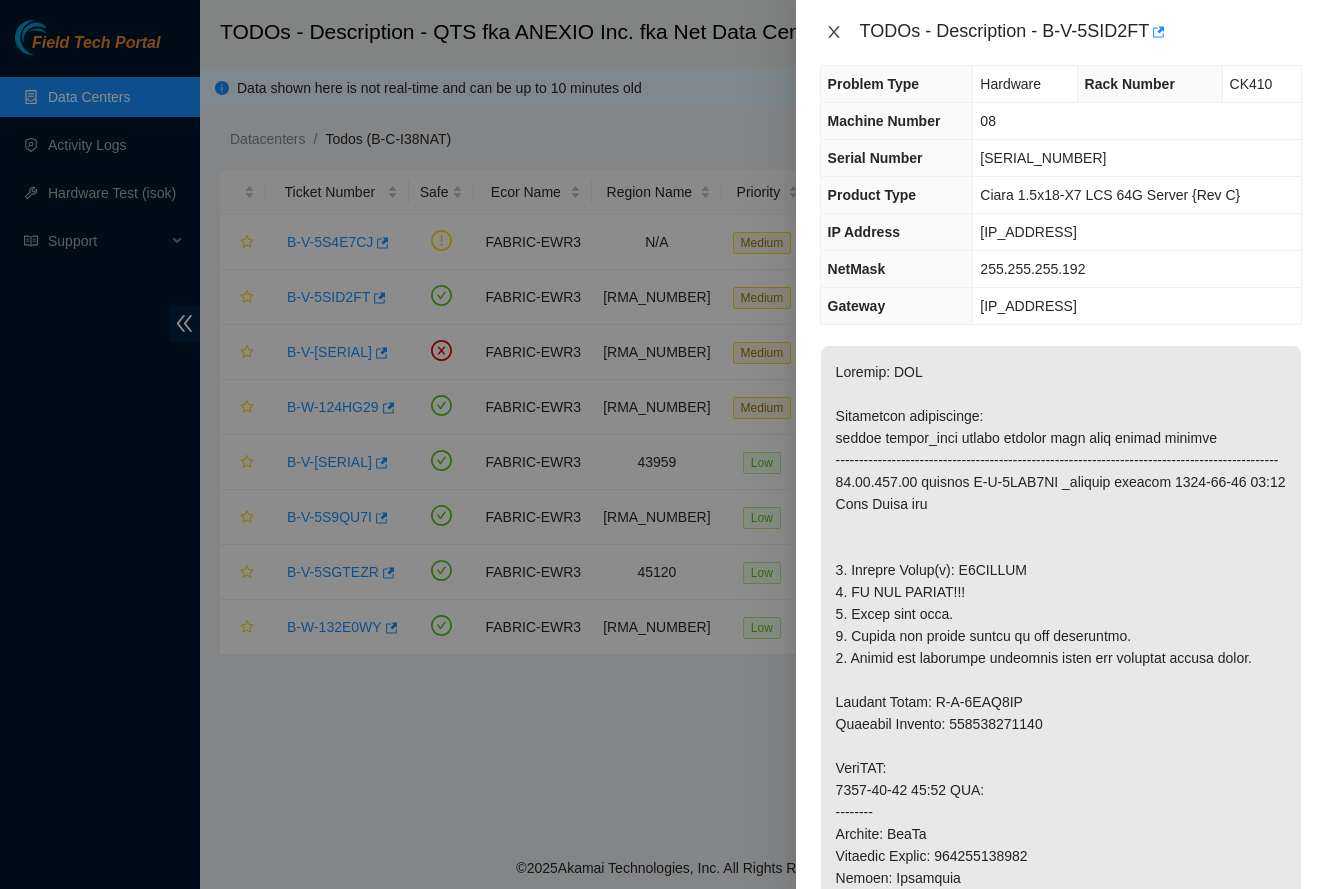 click 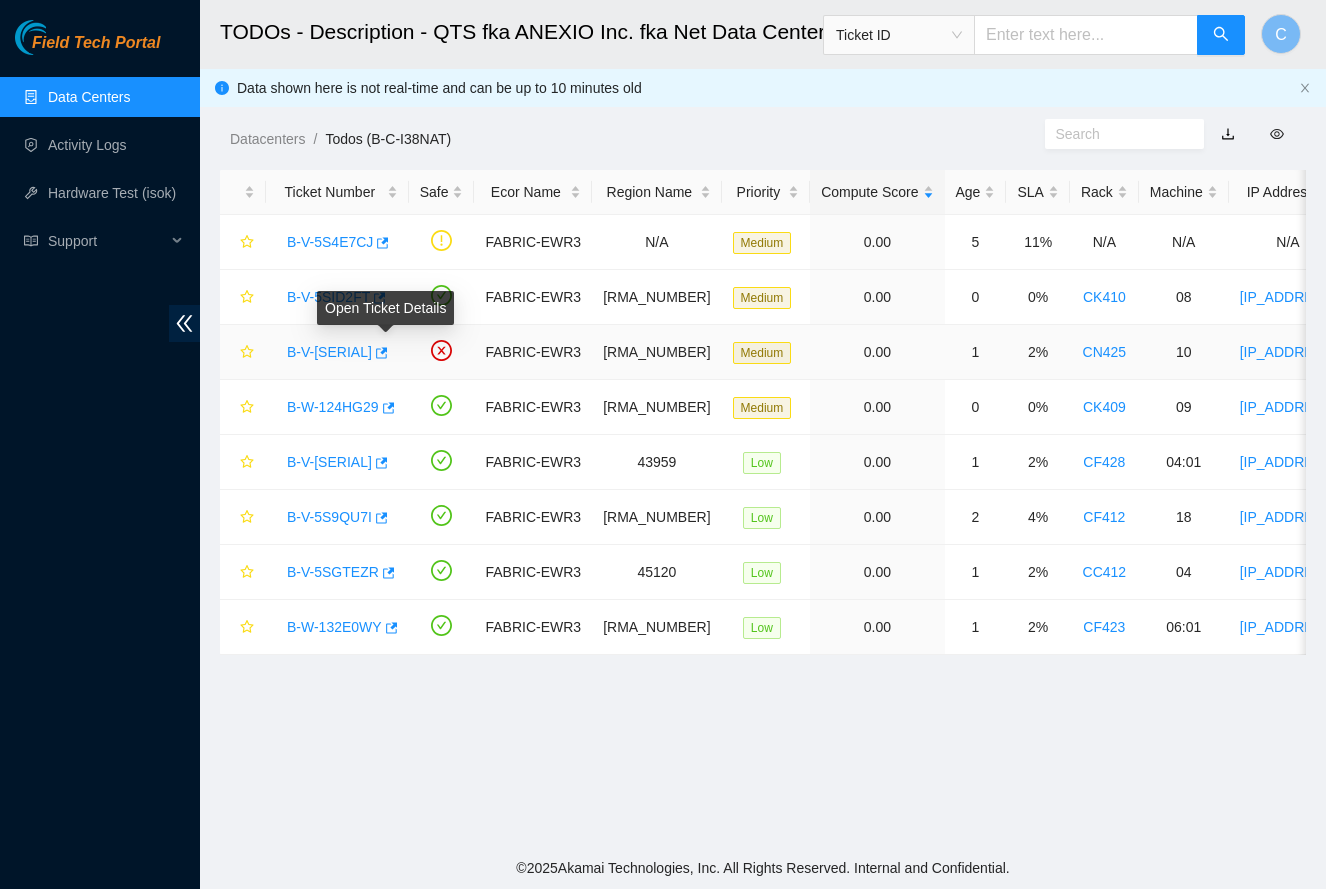 click on "B-V-[SERIAL]" at bounding box center [329, 352] 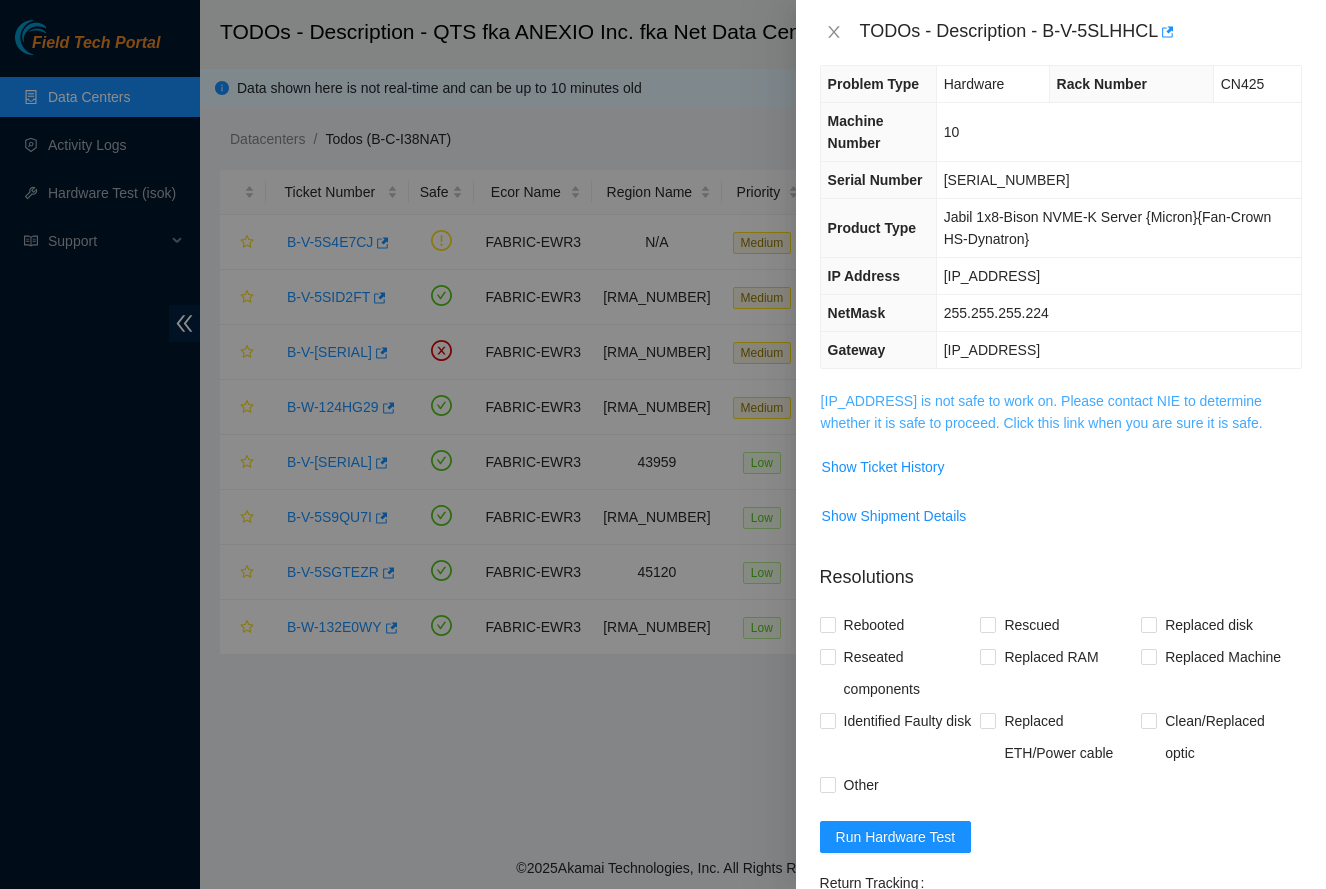 click on "[IP_ADDRESS] is not safe to work on. Please contact NIE to determine whether it is safe to proceed. Click this link when you are sure it is safe." at bounding box center (1042, 412) 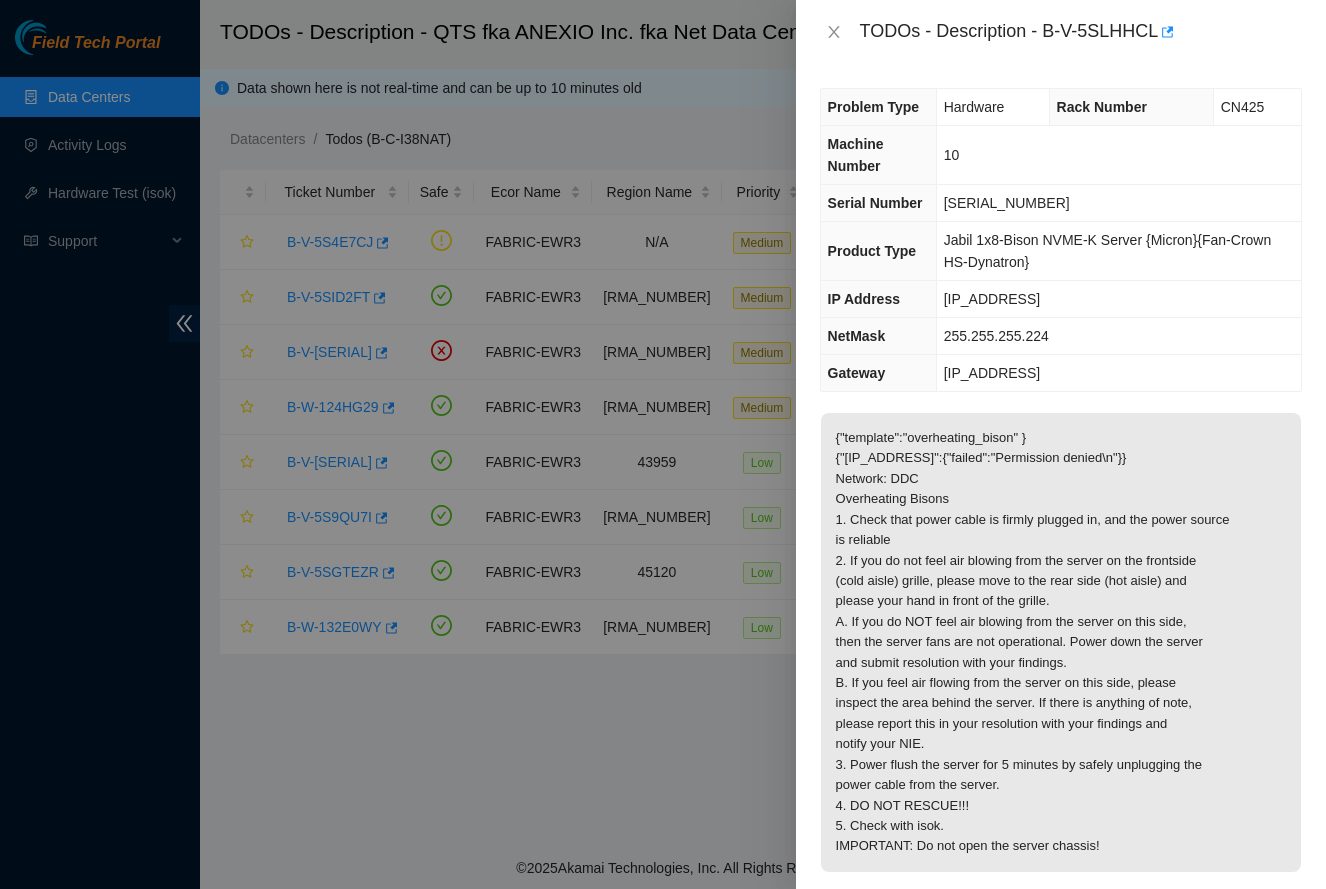 scroll, scrollTop: 0, scrollLeft: 0, axis: both 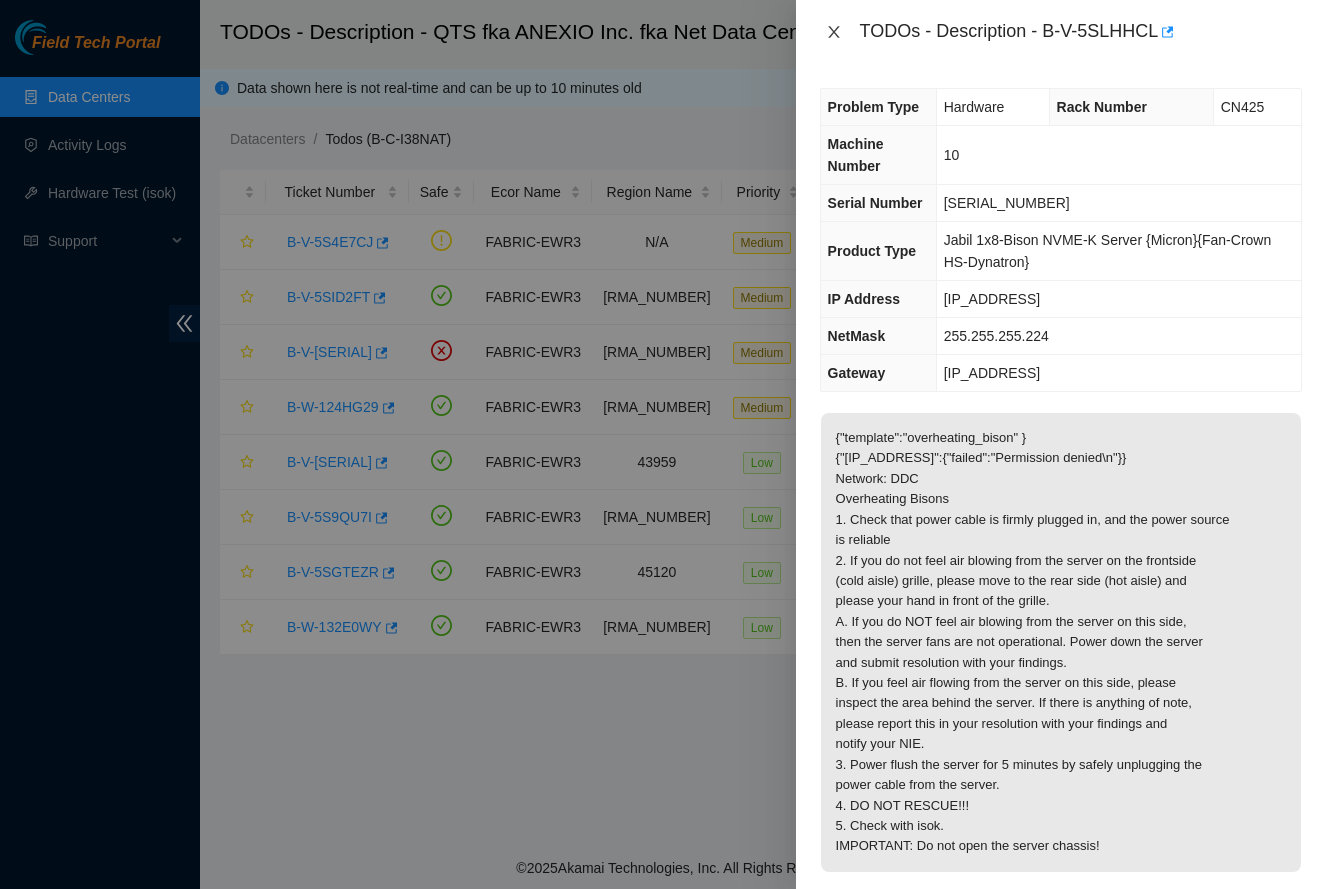 click 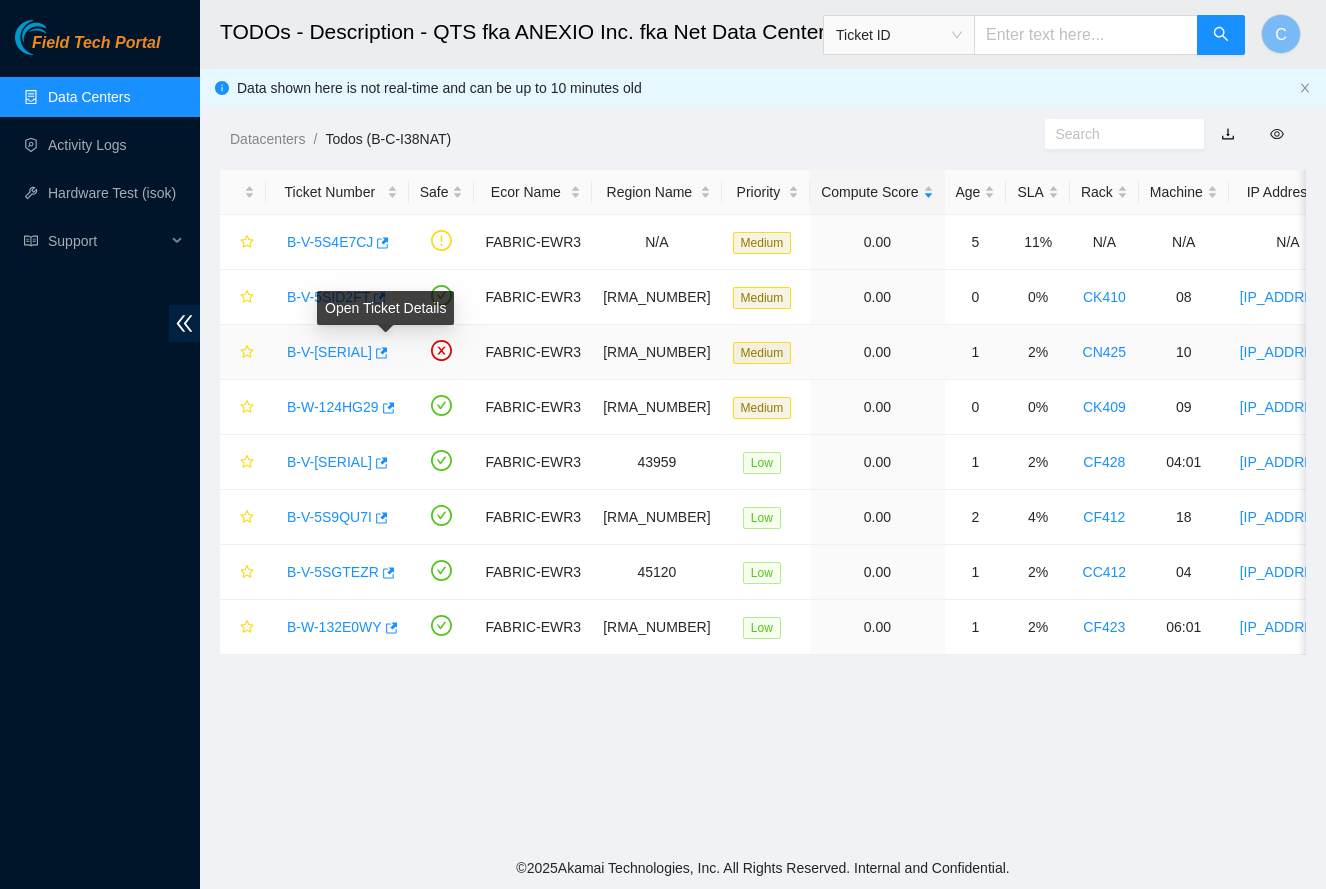 click on "Open Ticket Details" at bounding box center (385, 308) 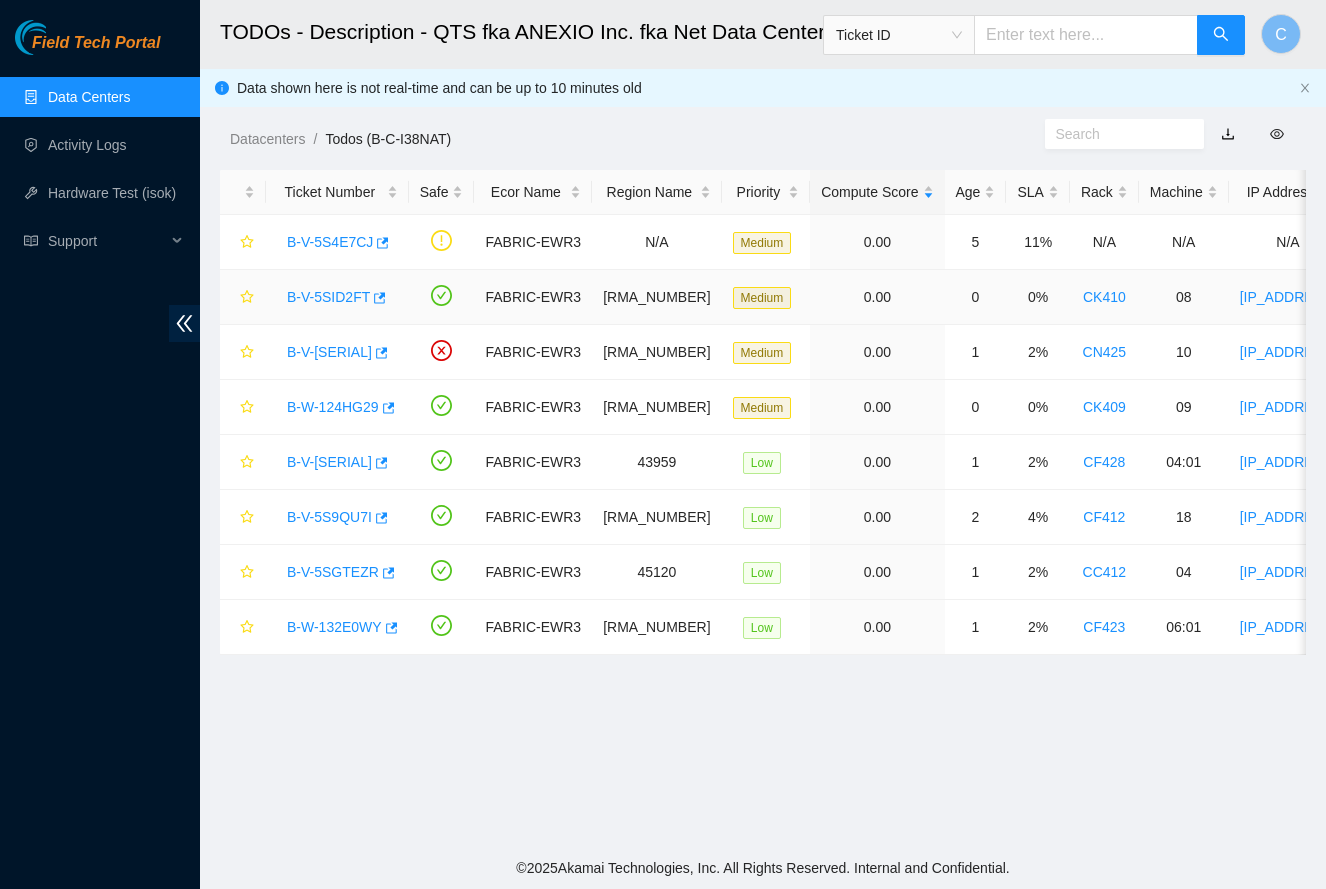 click on "B-V-5SID2FT" at bounding box center (328, 297) 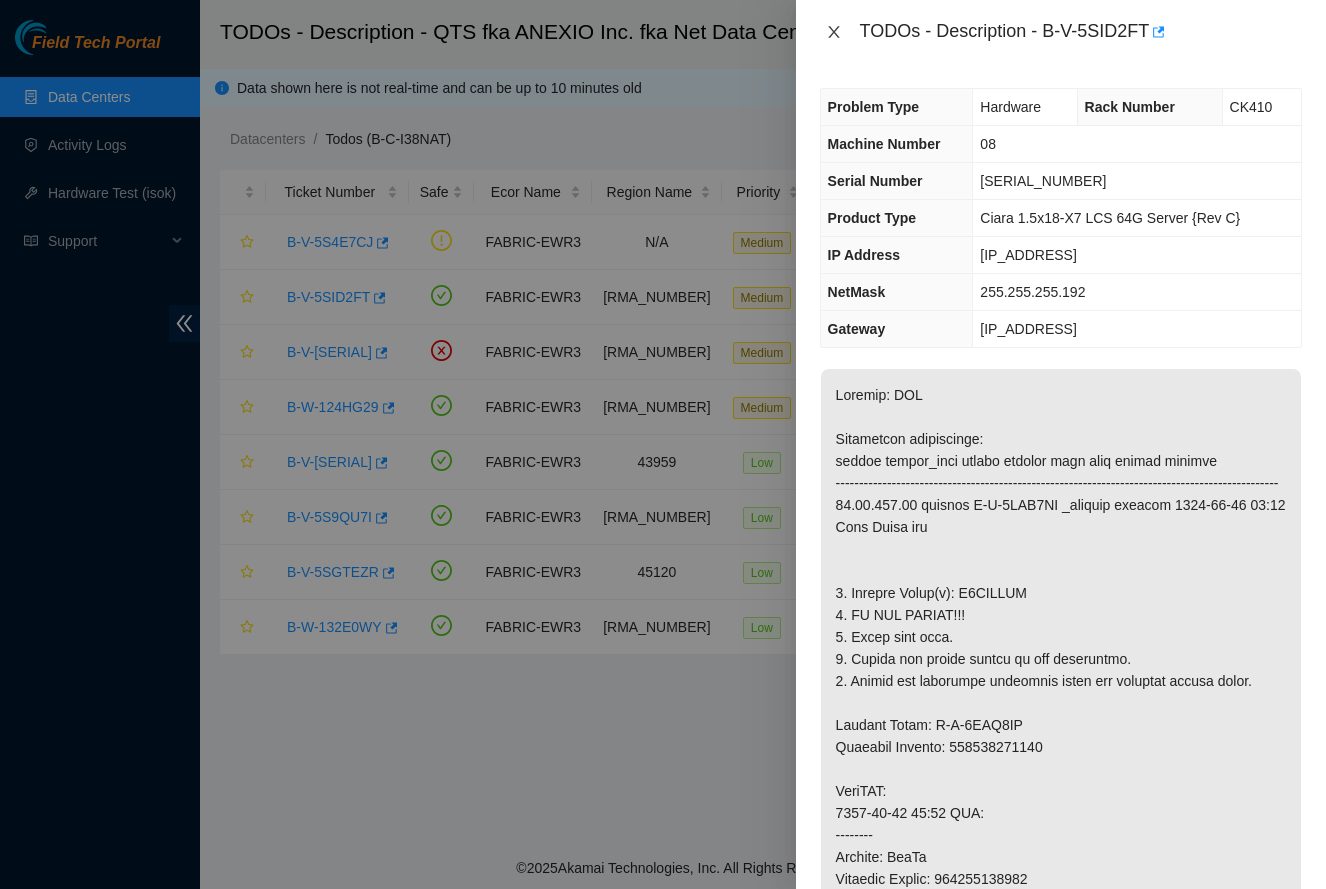 click at bounding box center (834, 32) 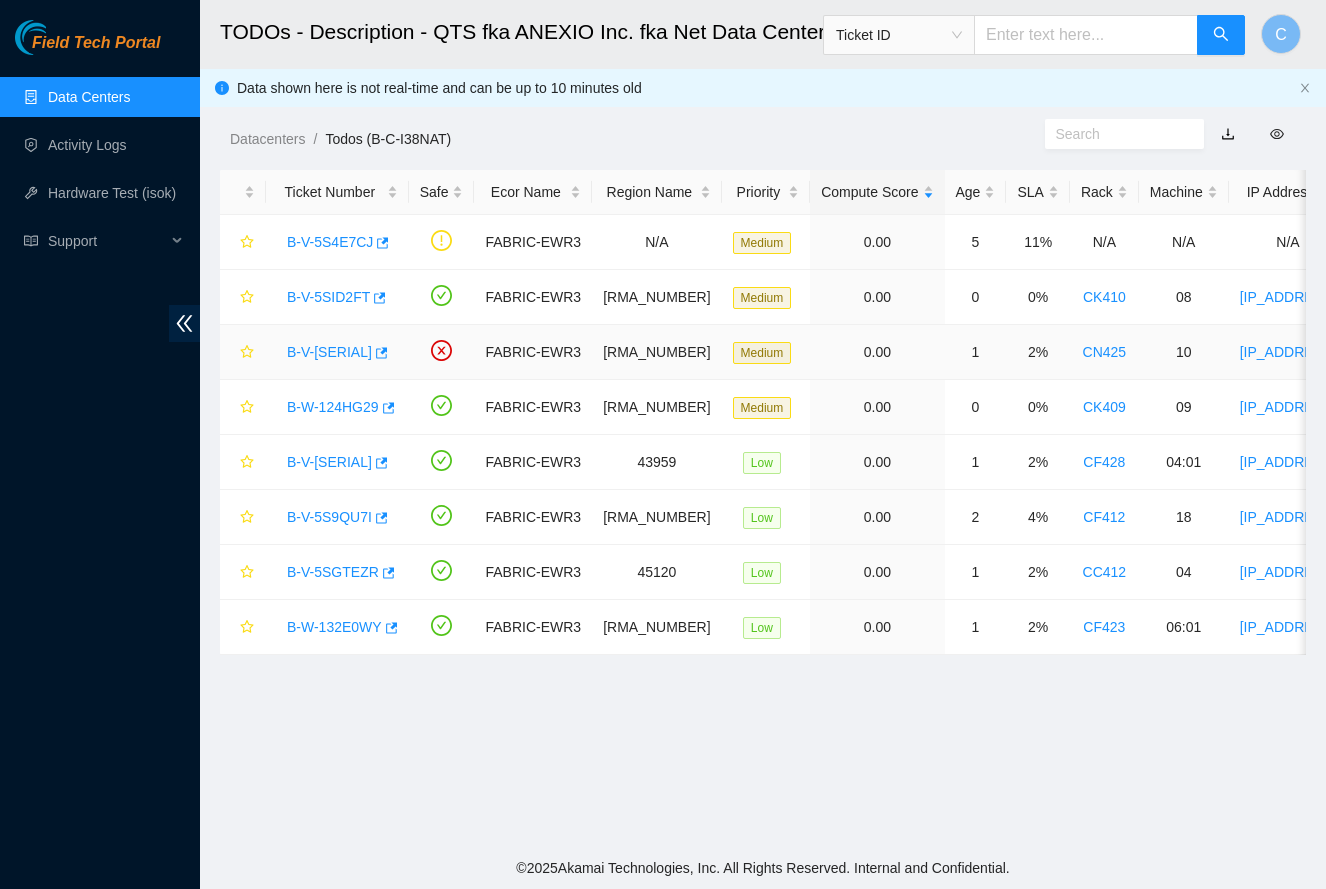 click on "B-V-[SERIAL]" at bounding box center [329, 352] 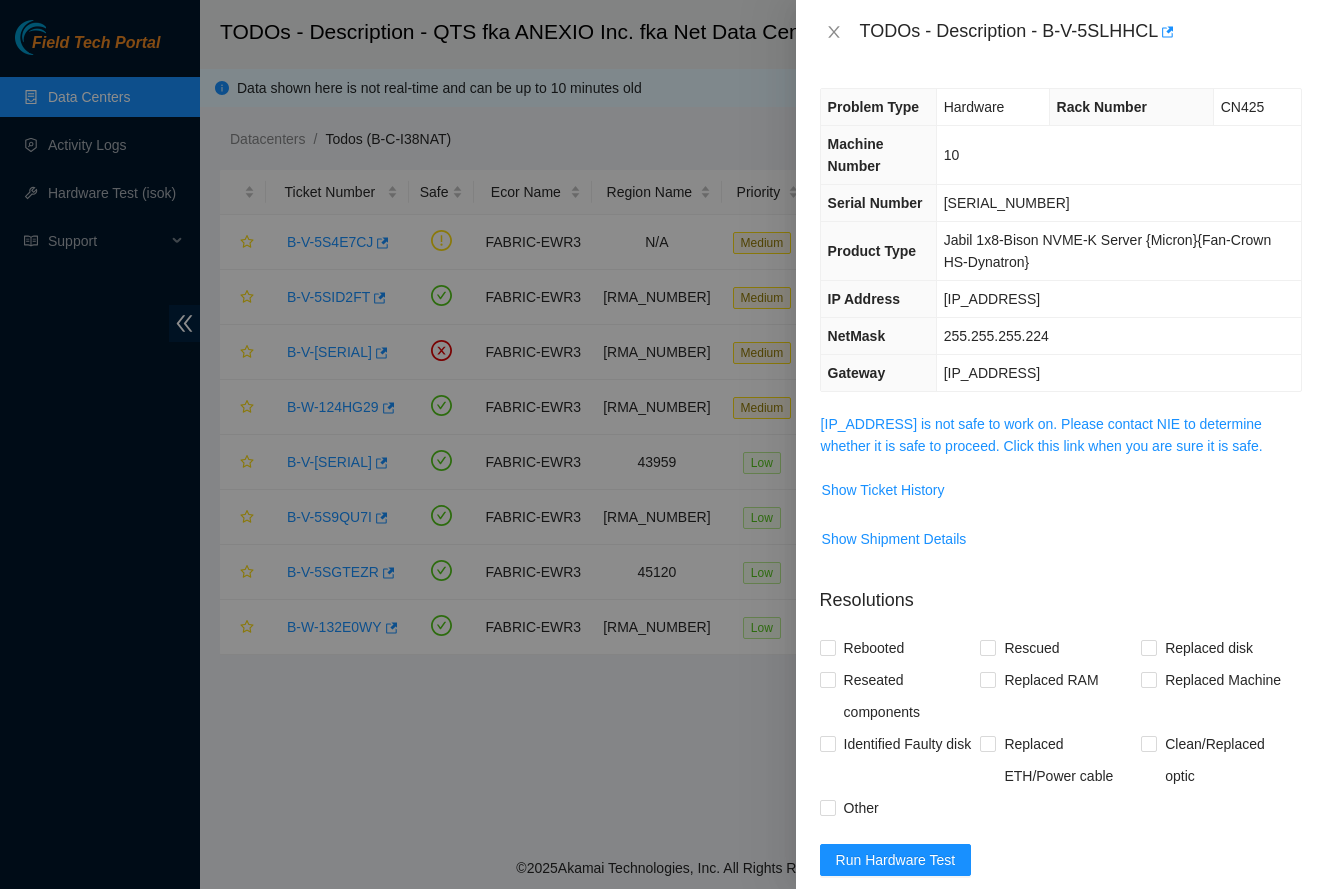 click on "[IP_ADDRESS] is not safe to work on. Please contact NIE to determine whether it is safe to proceed. Click this link when you are sure it is safe." at bounding box center [1061, 435] 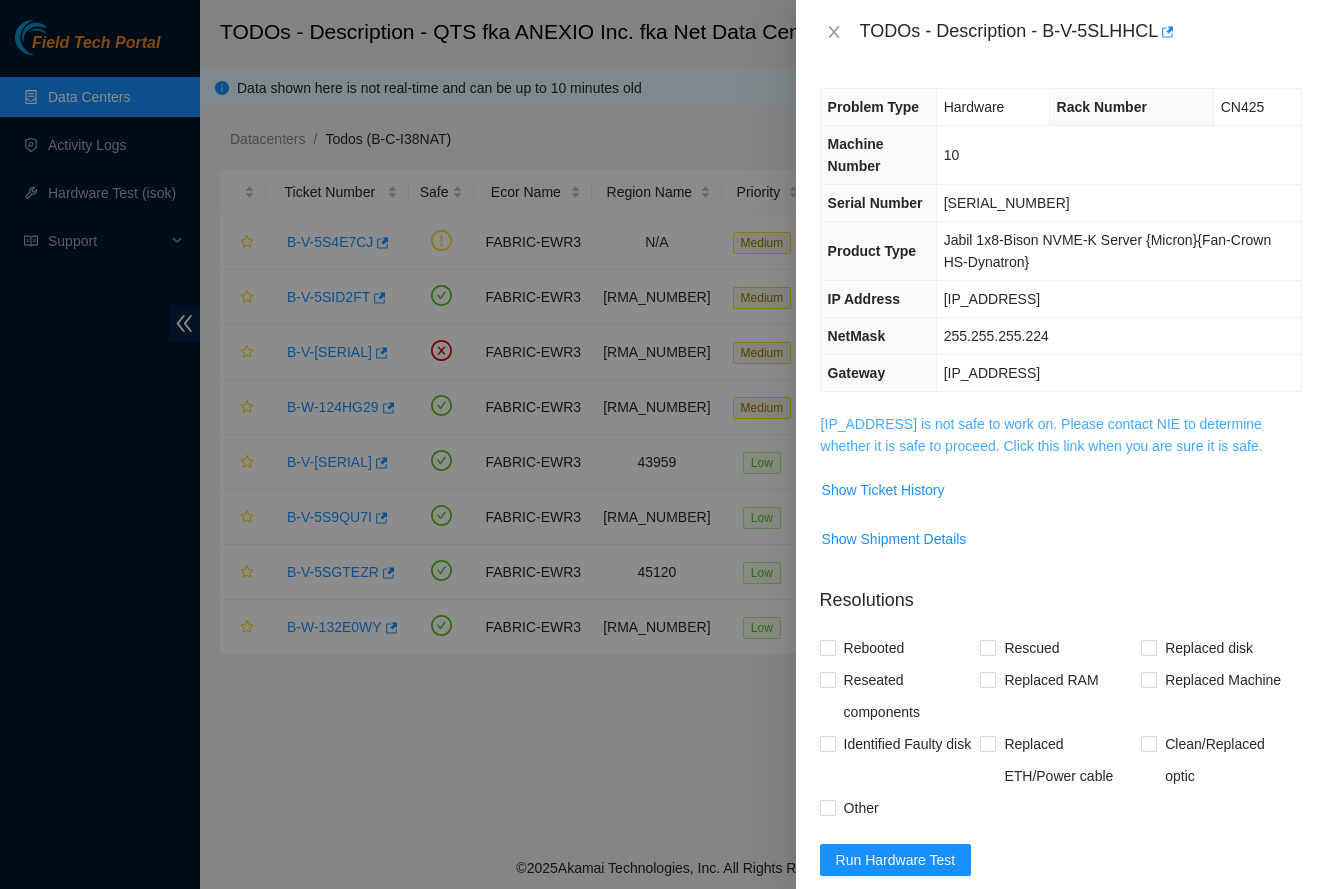 click on "[IP_ADDRESS] is not safe to work on. Please contact NIE to determine whether it is safe to proceed. Click this link when you are sure it is safe." at bounding box center (1042, 435) 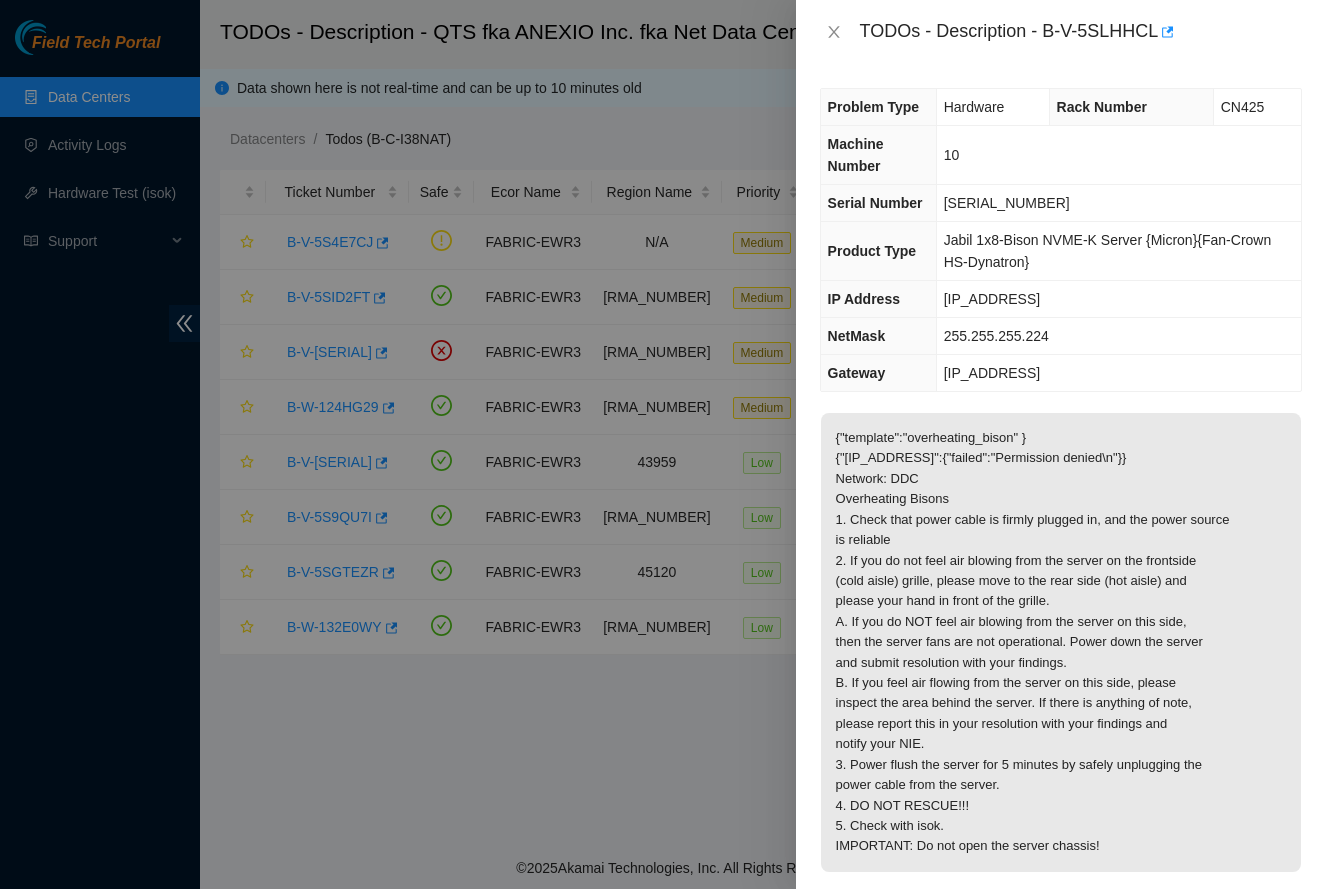scroll, scrollTop: 0, scrollLeft: 0, axis: both 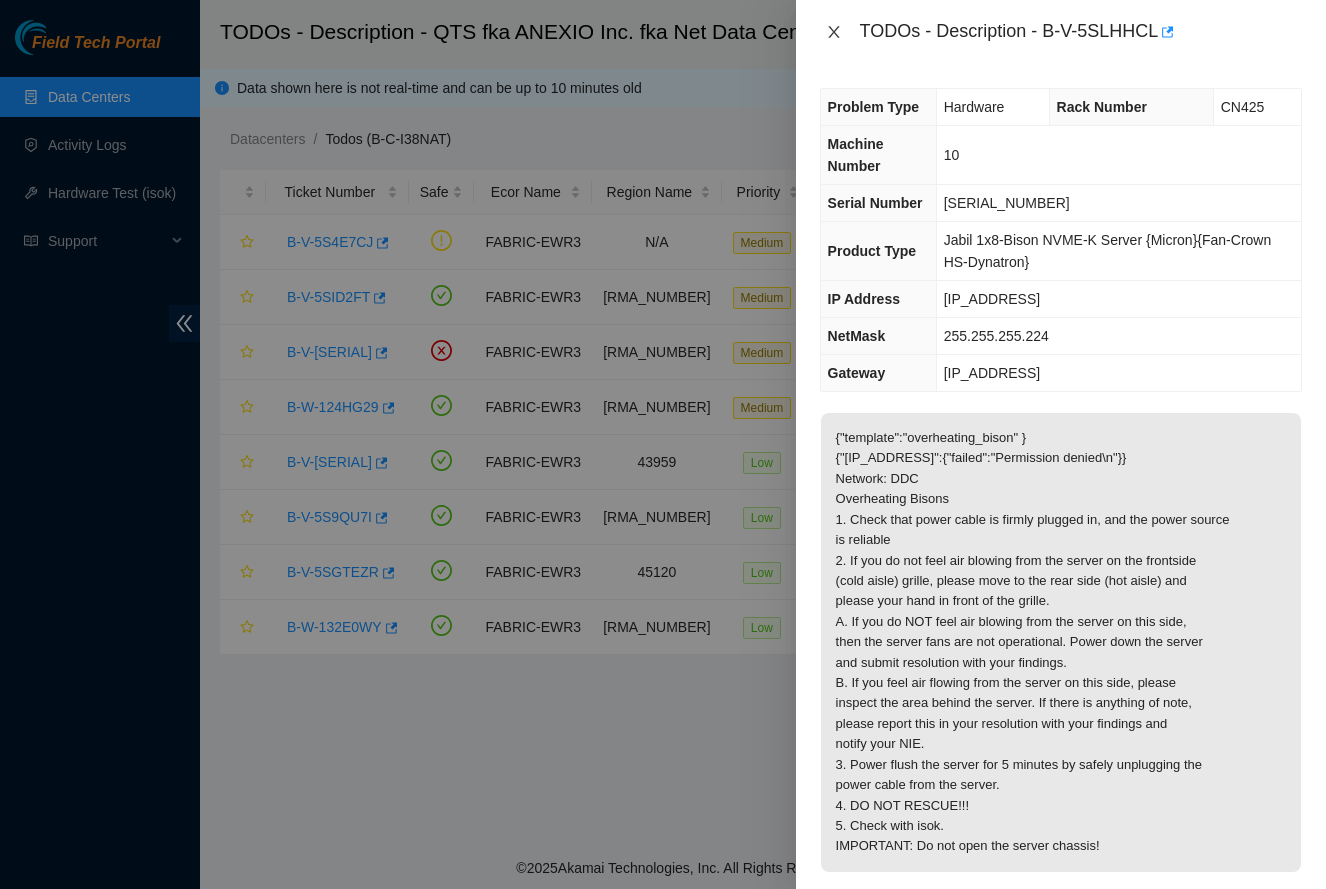 click at bounding box center [834, 32] 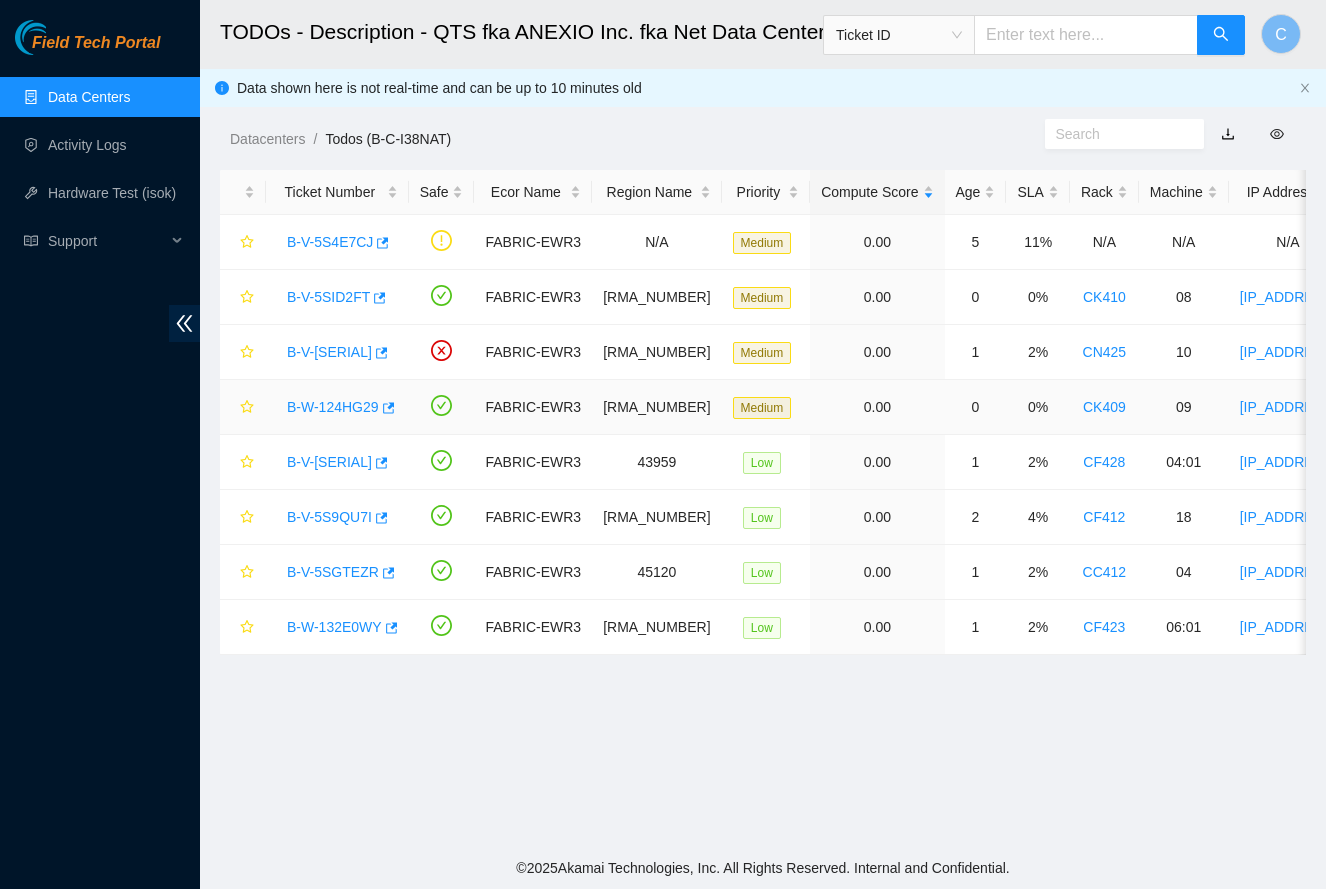 click on "B-W-124HG29" at bounding box center (333, 407) 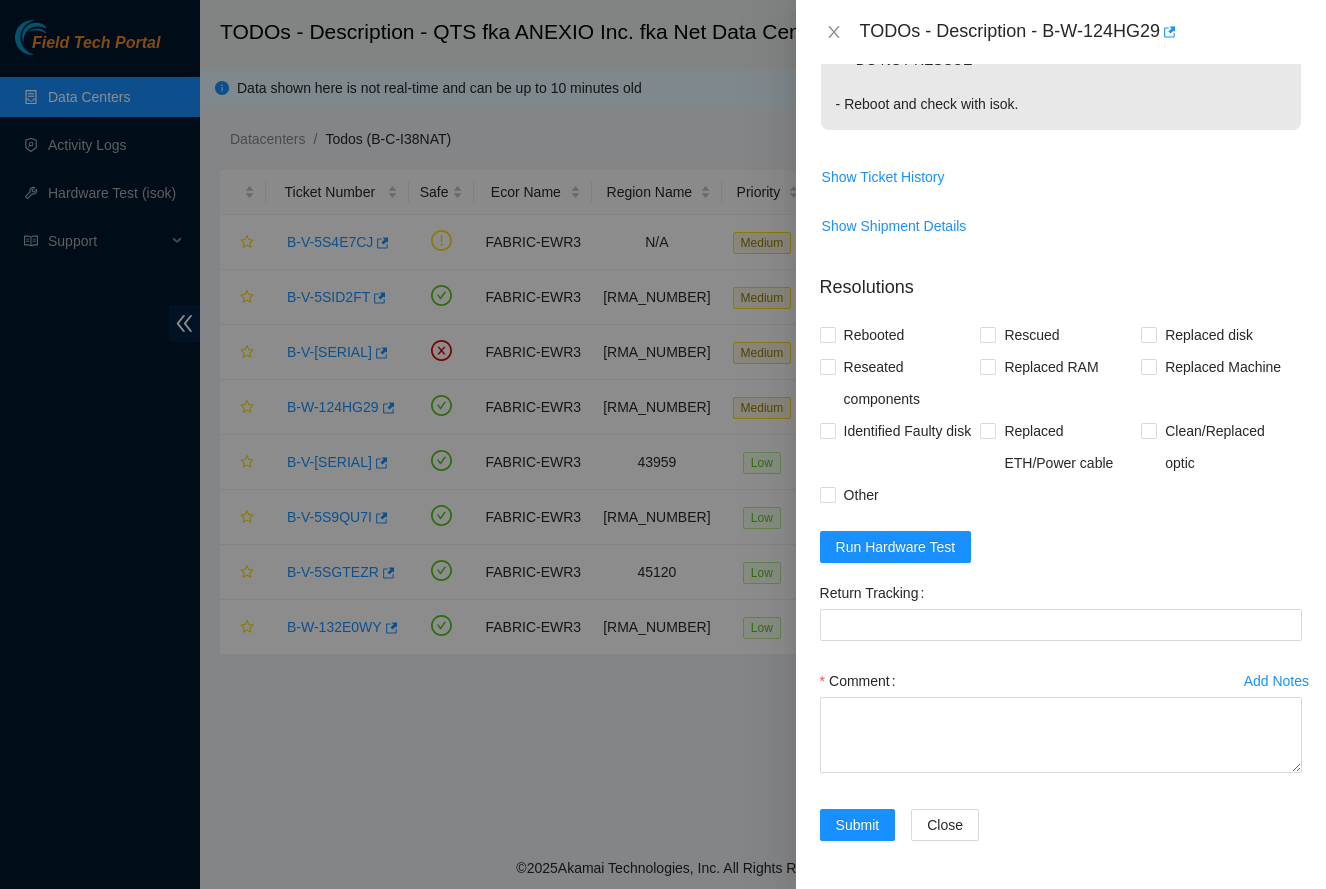 scroll, scrollTop: 467, scrollLeft: 0, axis: vertical 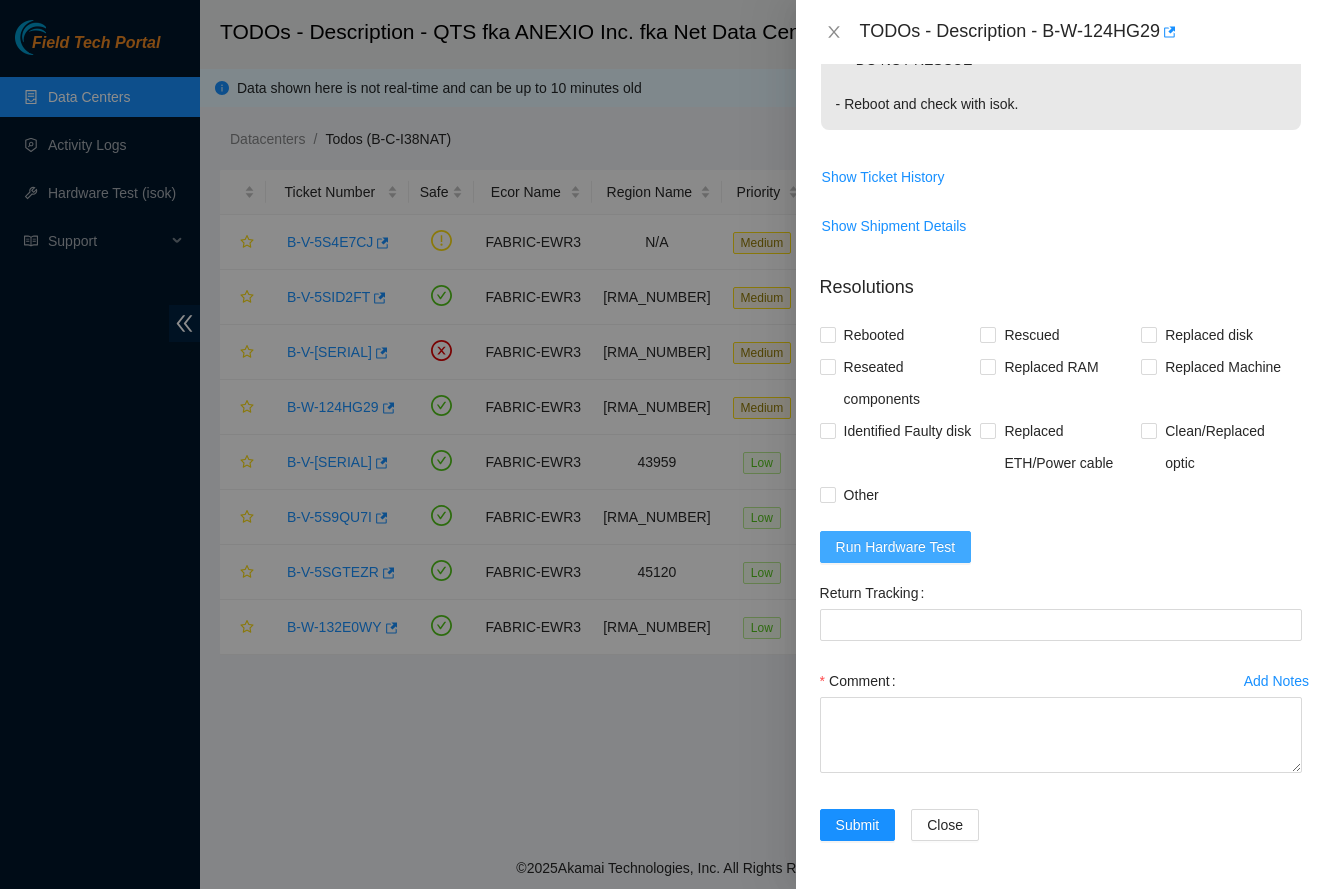 click on "Run Hardware Test" at bounding box center (896, 547) 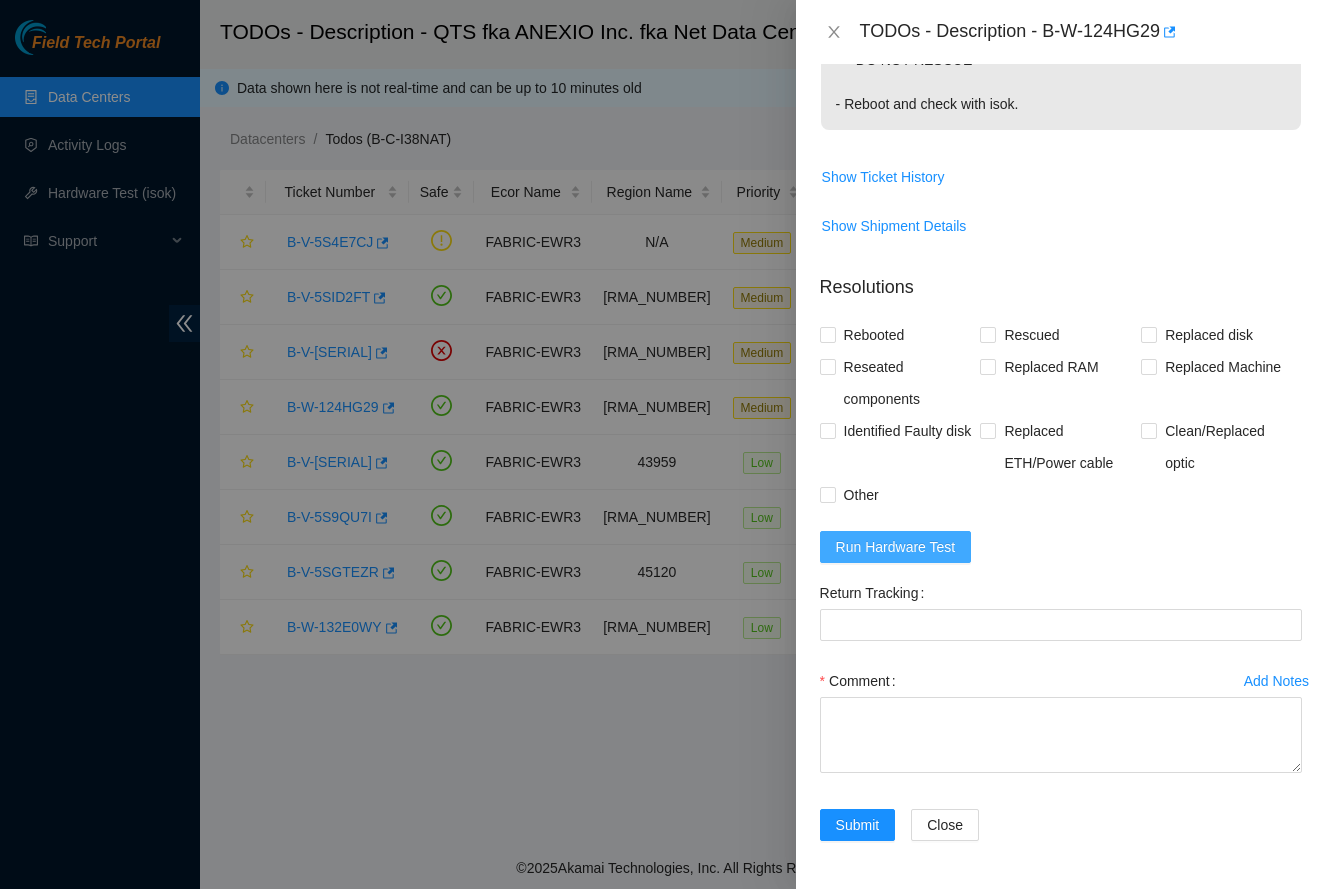 click on "Run Hardware Test" at bounding box center [896, 547] 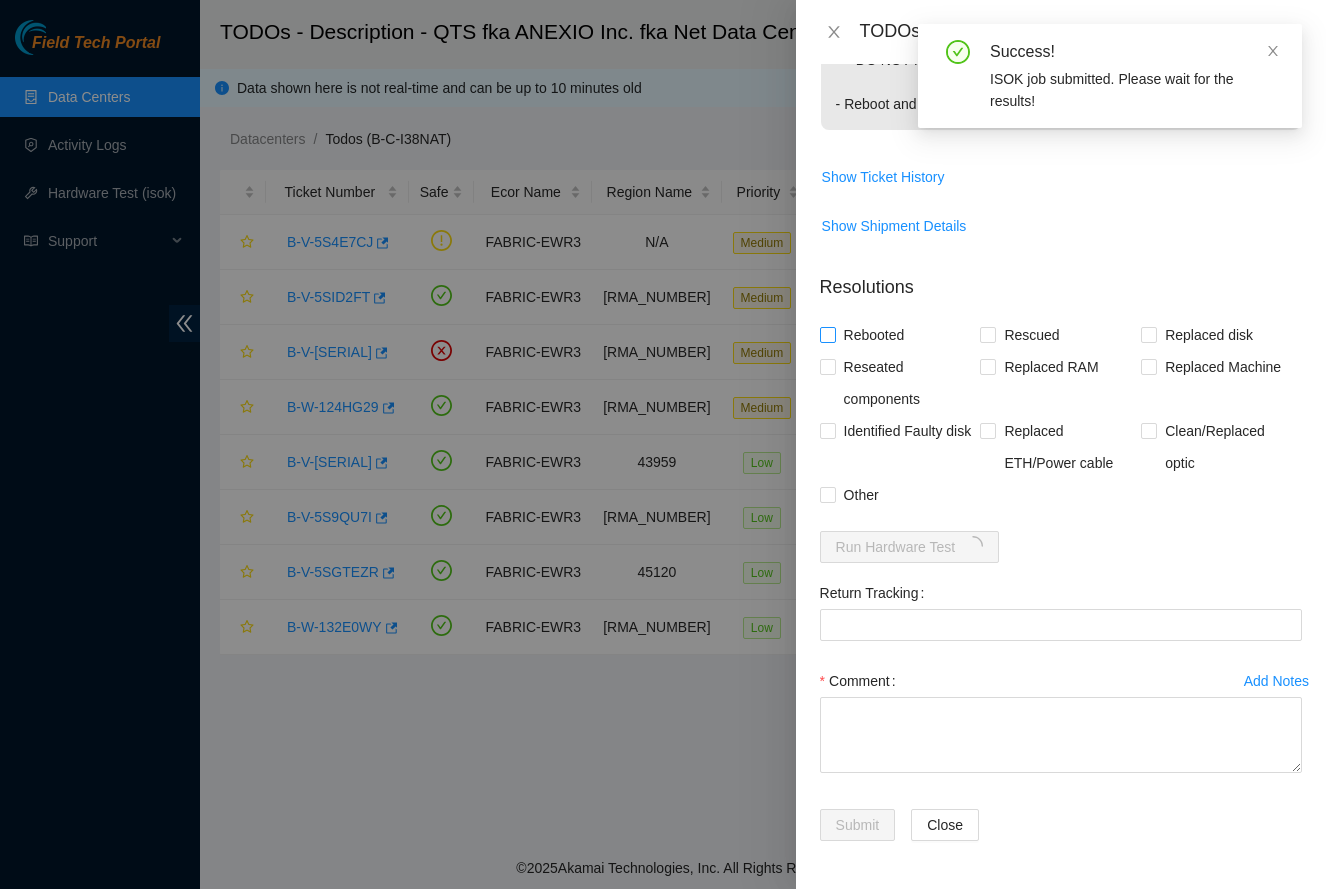 click on "Rebooted" at bounding box center (874, 335) 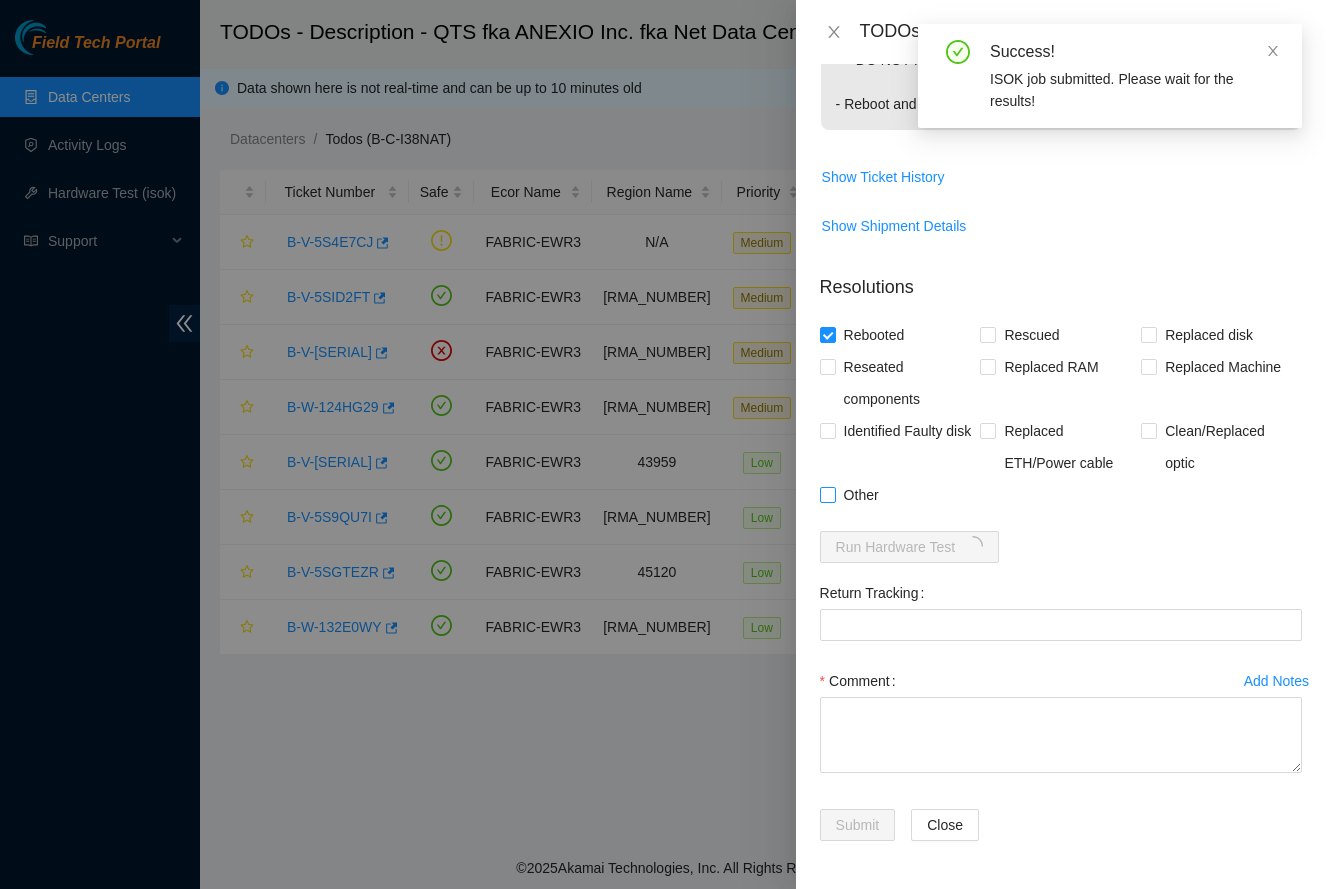 click on "Other" at bounding box center [861, 495] 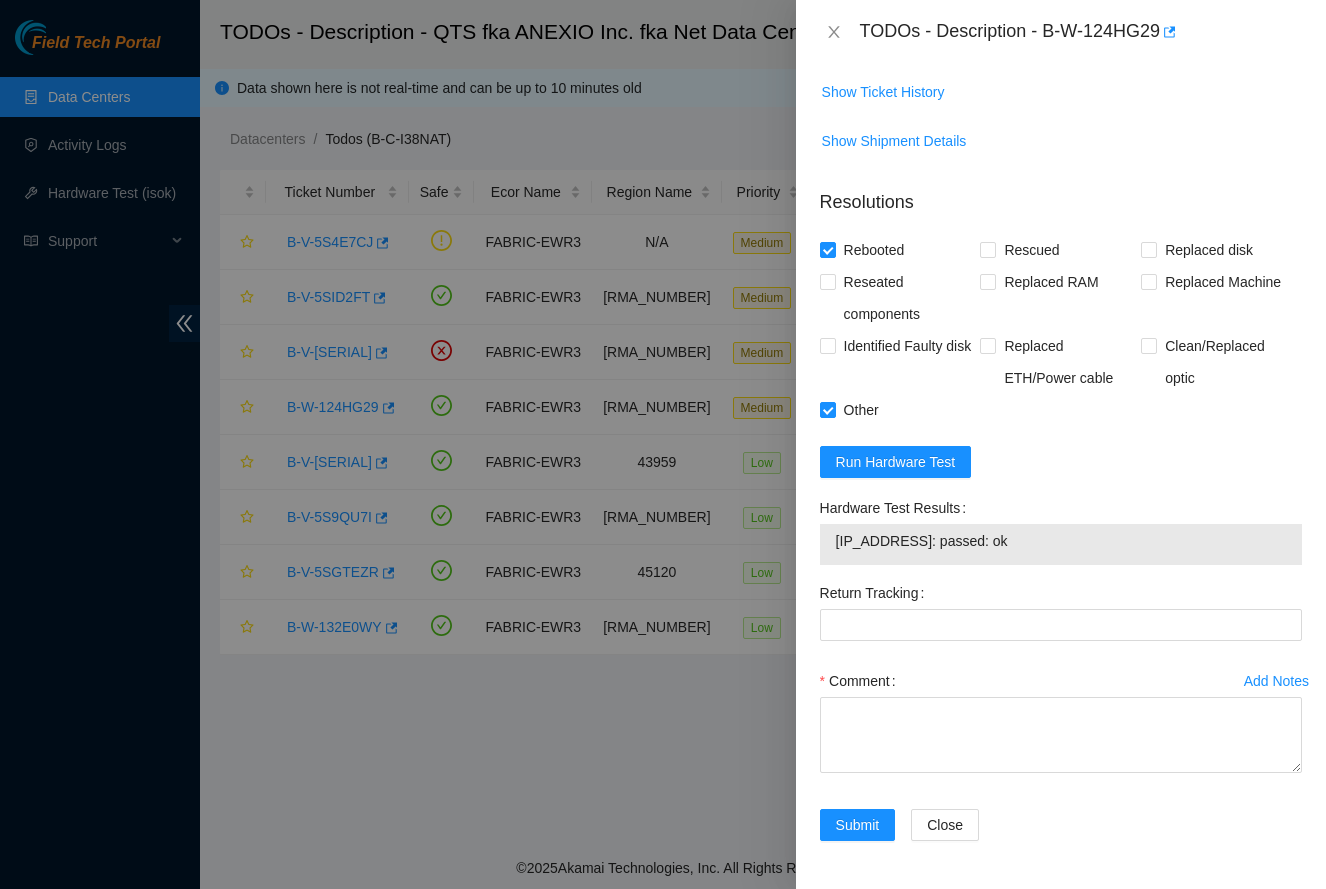 scroll, scrollTop: 552, scrollLeft: 0, axis: vertical 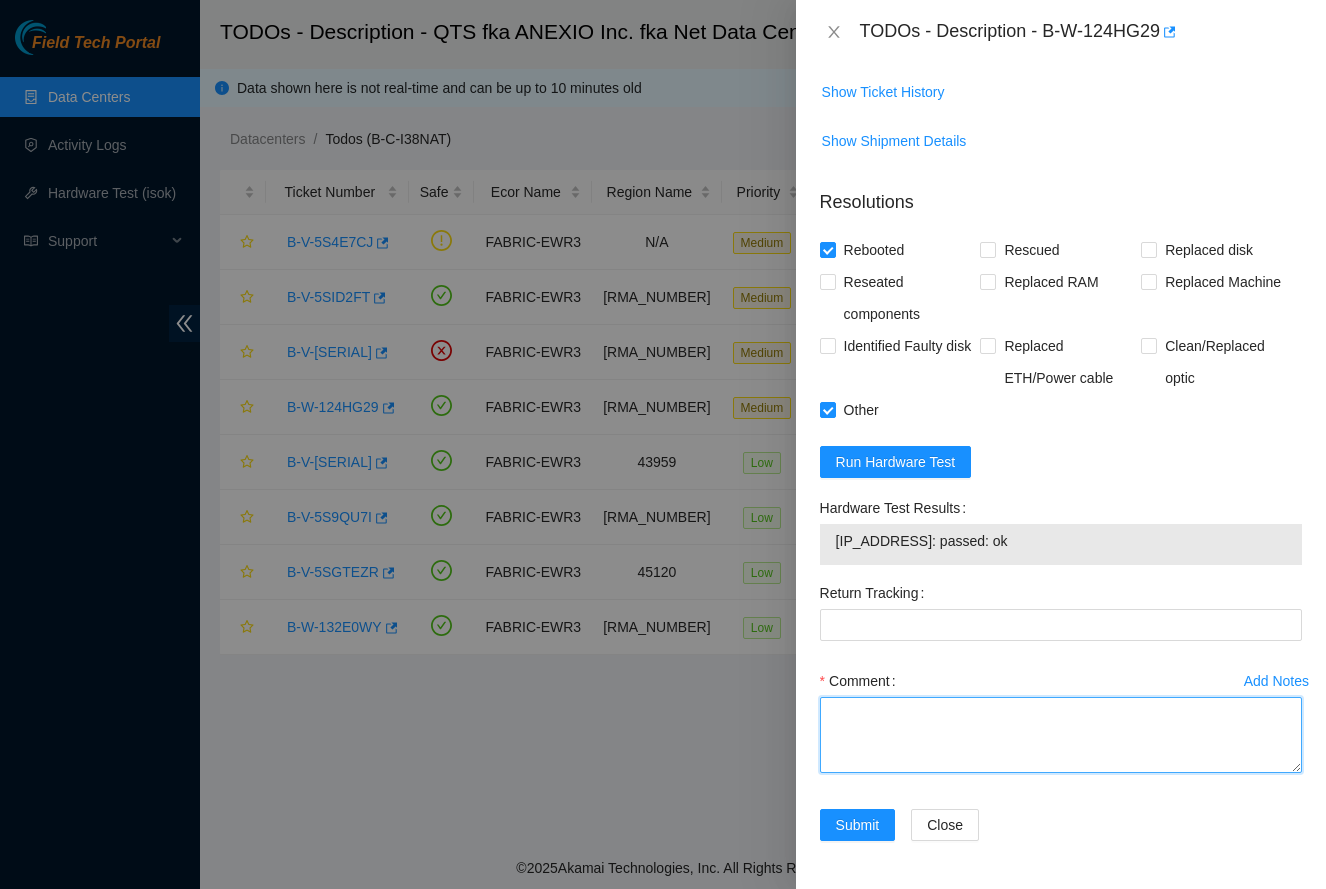 click on "Comment" at bounding box center [1061, 735] 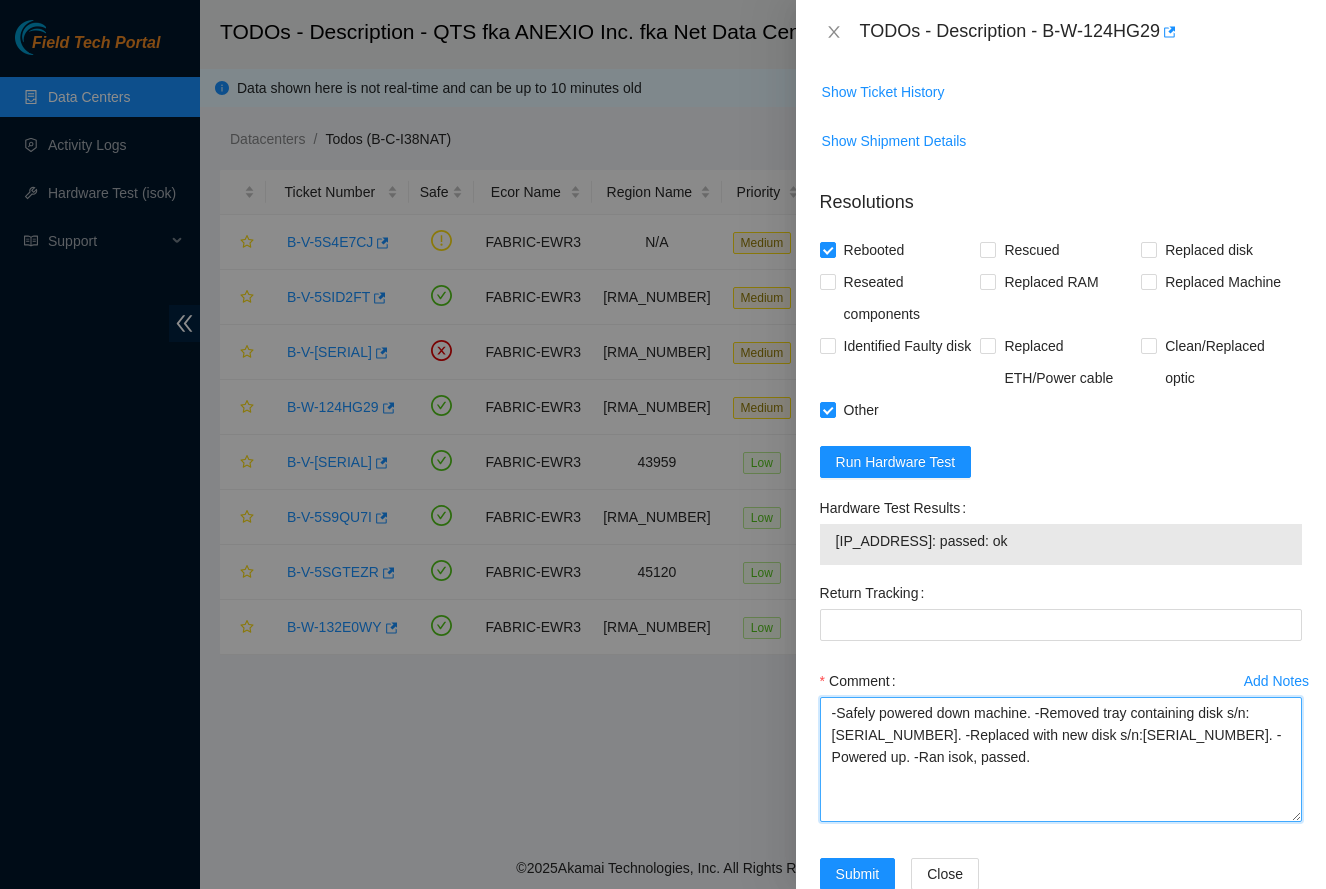click on "-Safely powered down machine. -Removed tray containing disk s/n:[SERIAL_NUMBER]. -Replaced with new disk s/n:[SERIAL_NUMBER]. -Powered up. -Ran isok, passed." at bounding box center [1061, 759] 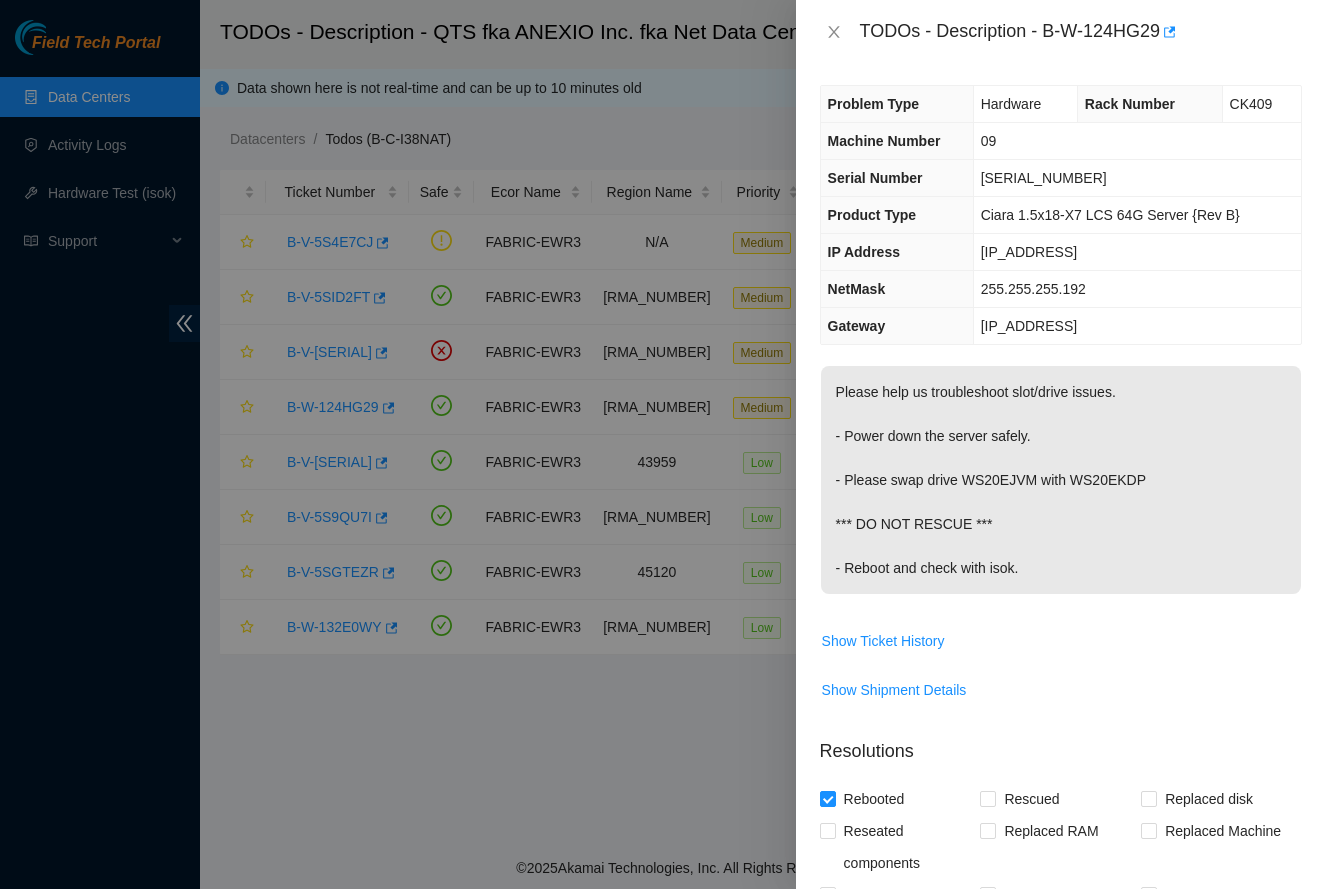 scroll, scrollTop: 2, scrollLeft: 0, axis: vertical 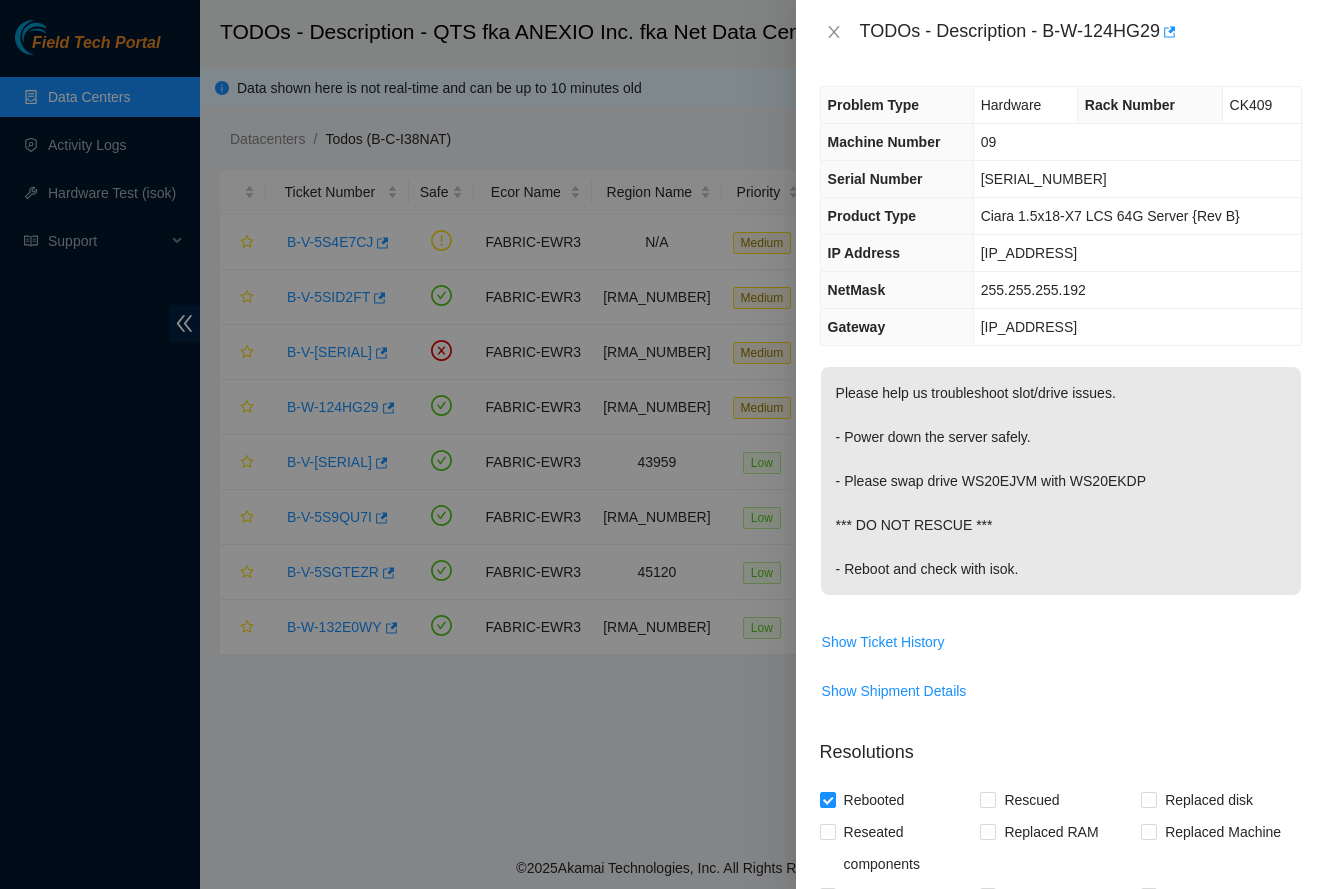 click on "Please help us troubleshoot slot/drive issues.
- Power down the server safely.
- Please swap drive WS20EJVM with WS20EKDP
*** DO NOT RESCUE ***
- Reboot and check with isok." at bounding box center (1061, 481) 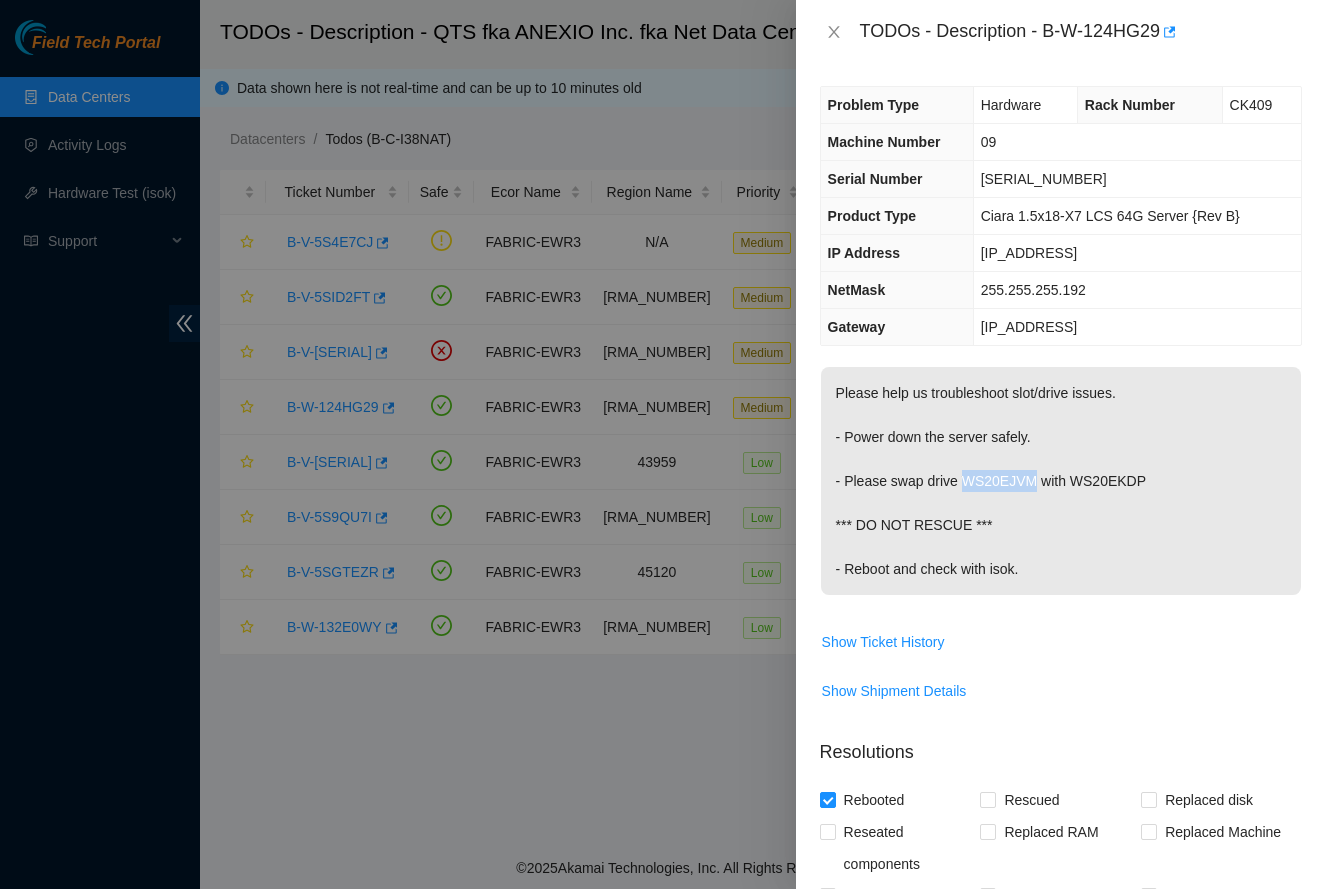 click on "Please help us troubleshoot slot/drive issues.
- Power down the server safely.
- Please swap drive WS20EJVM with WS20EKDP
*** DO NOT RESCUE ***
- Reboot and check with isok." at bounding box center (1061, 481) 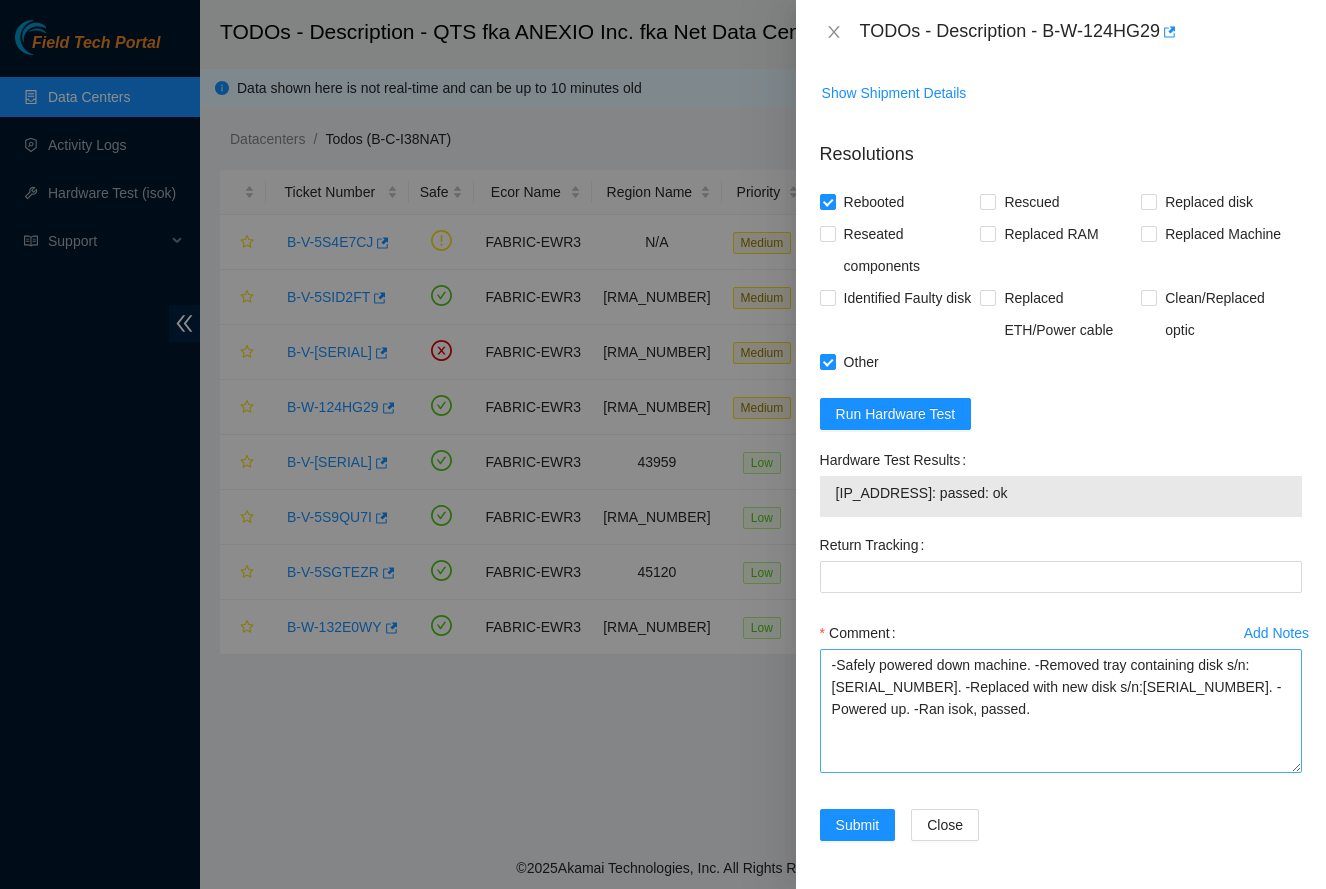 scroll, scrollTop: 600, scrollLeft: 0, axis: vertical 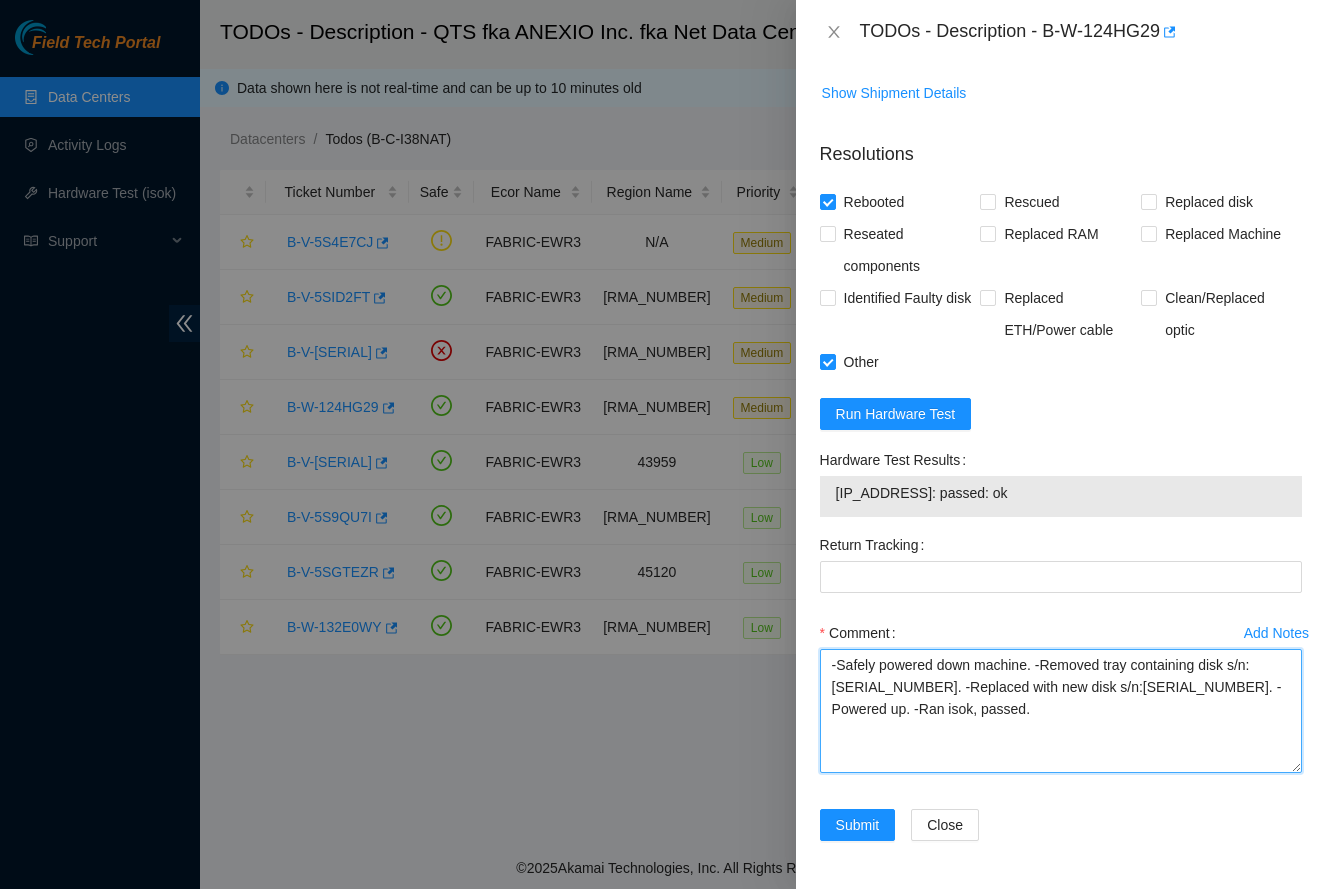 click on "-Safely powered down machine. -Removed tray containing disk s/n:[SERIAL_NUMBER]. -Replaced with new disk s/n:[SERIAL_NUMBER]. -Powered up. -Ran isok, passed." at bounding box center (1061, 711) 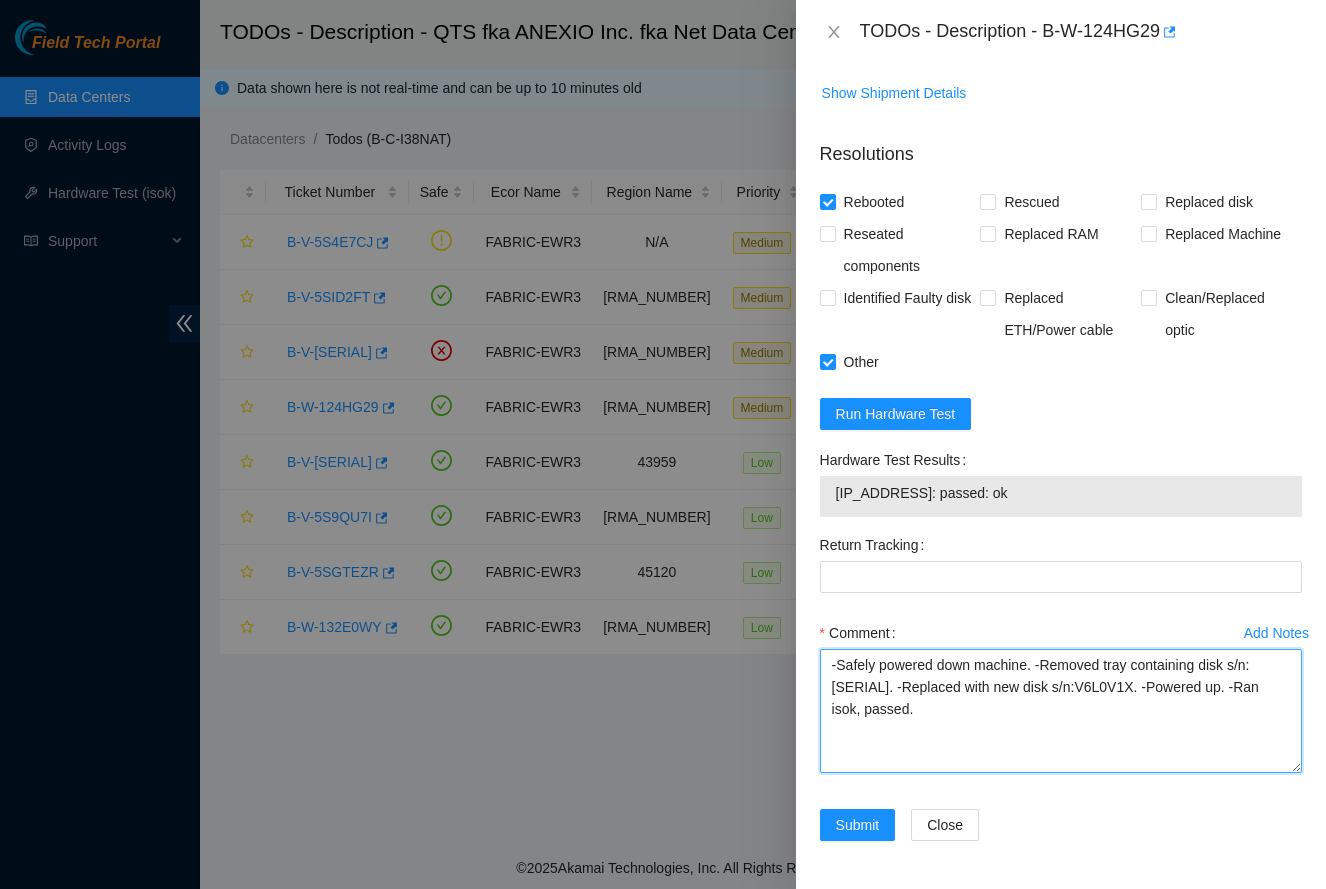 click on "-Safely powered down machine. -Removed tray containing disk s/n: [SERIAL]. -Replaced with new disk s/n:V6L0V1X. -Powered up. -Ran isok, passed." at bounding box center [1061, 711] 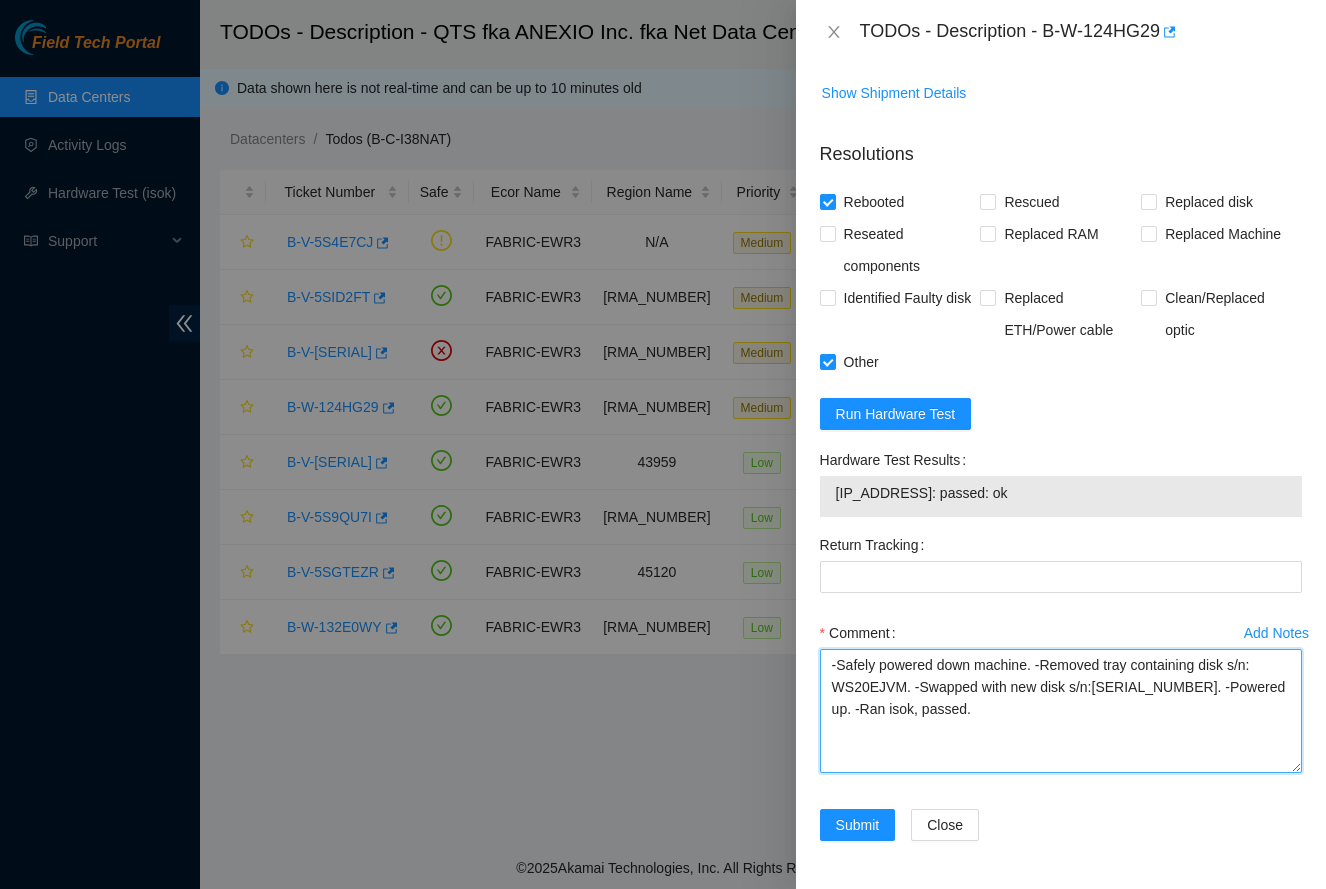 click on "-Safely powered down machine. -Removed tray containing disk s/n: WS20EJVM. -Swapped with new disk s/n:[SERIAL_NUMBER]. -Powered up. -Ran isok, passed." at bounding box center [1061, 711] 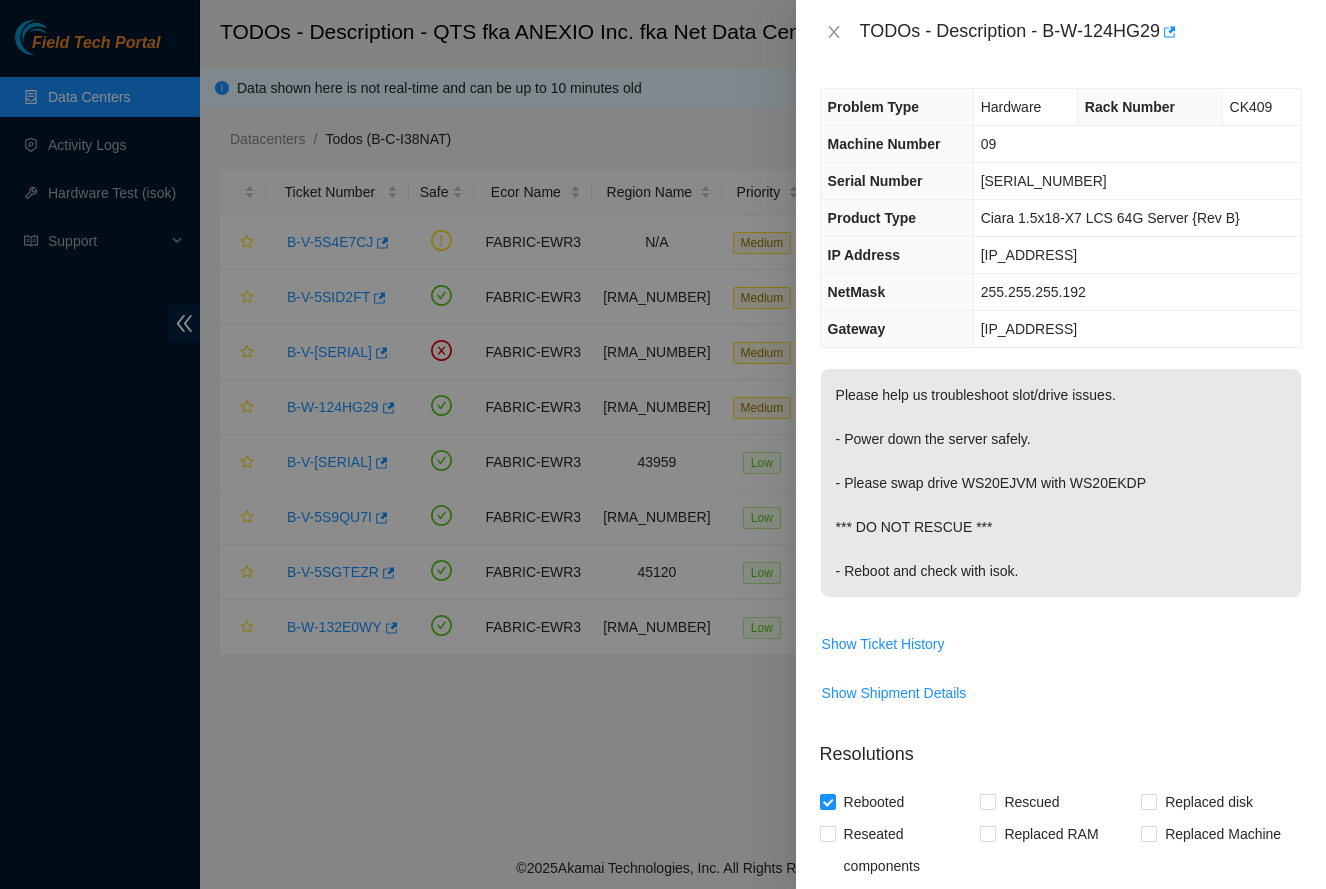 scroll, scrollTop: 0, scrollLeft: 0, axis: both 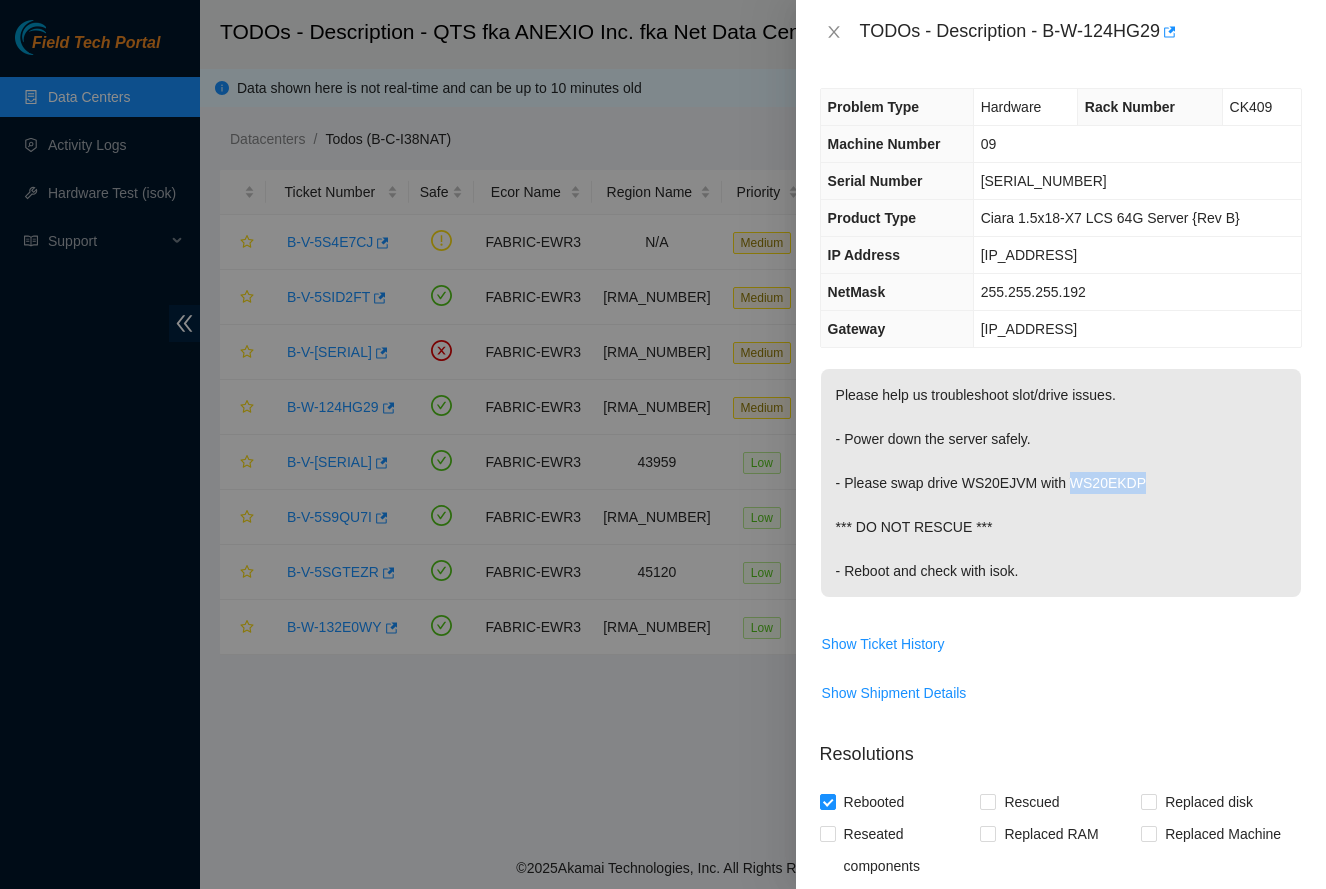 click on "Please help us troubleshoot slot/drive issues.
- Power down the server safely.
- Please swap drive WS20EJVM with WS20EKDP
*** DO NOT RESCUE ***
- Reboot and check with isok." at bounding box center (1061, 483) 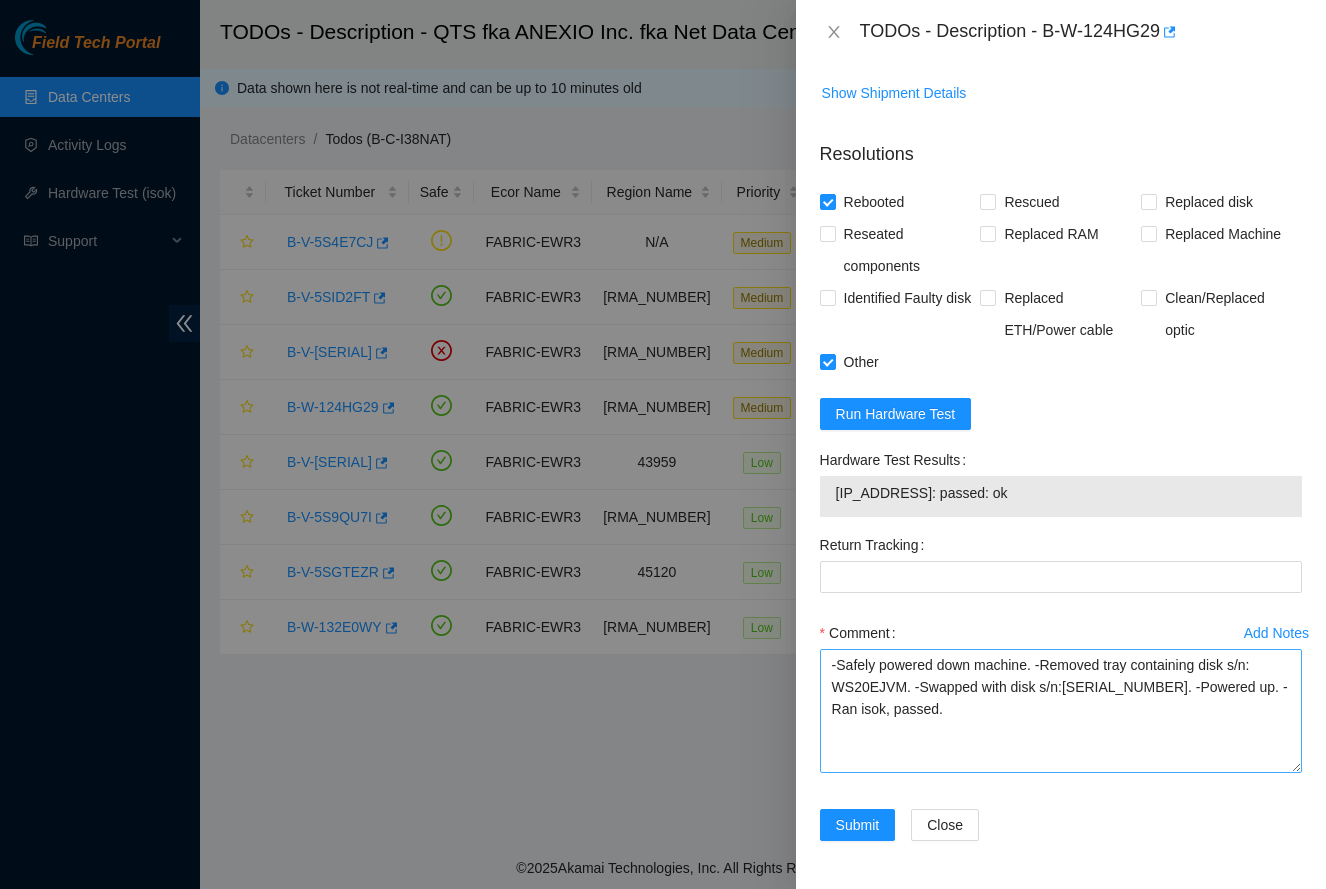 scroll, scrollTop: 600, scrollLeft: 0, axis: vertical 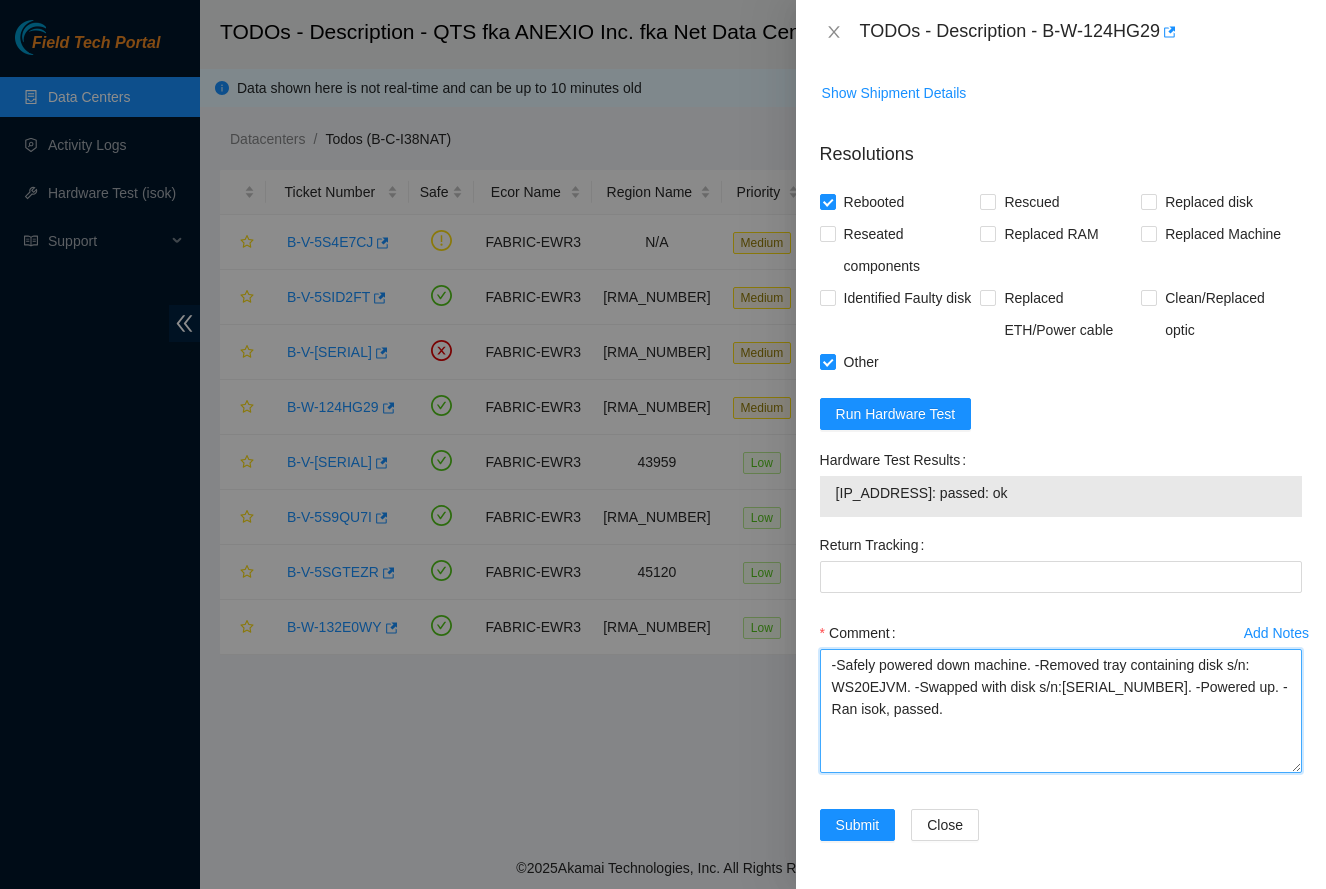 click on "-Safely powered down machine. -Removed tray containing disk s/n: WS20EJVM. -Swapped with disk s/n:[SERIAL_NUMBER]. -Powered up. -Ran isok, passed." at bounding box center (1061, 711) 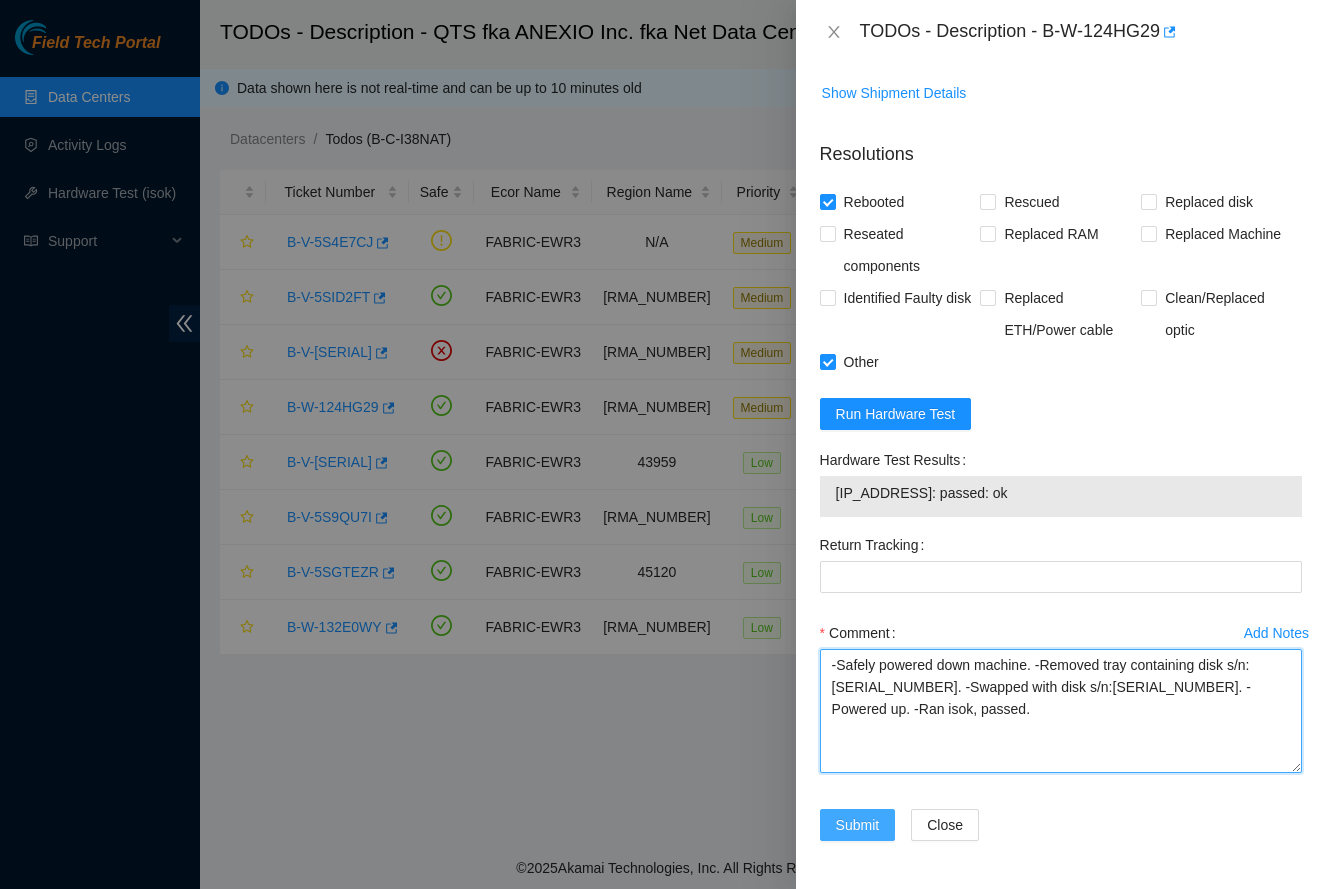 type on "-Safely powered down machine. -Removed tray containing disk s/n:[SERIAL_NUMBER]. -Swapped with disk s/n:[SERIAL_NUMBER]. -Powered up. -Ran isok, passed." 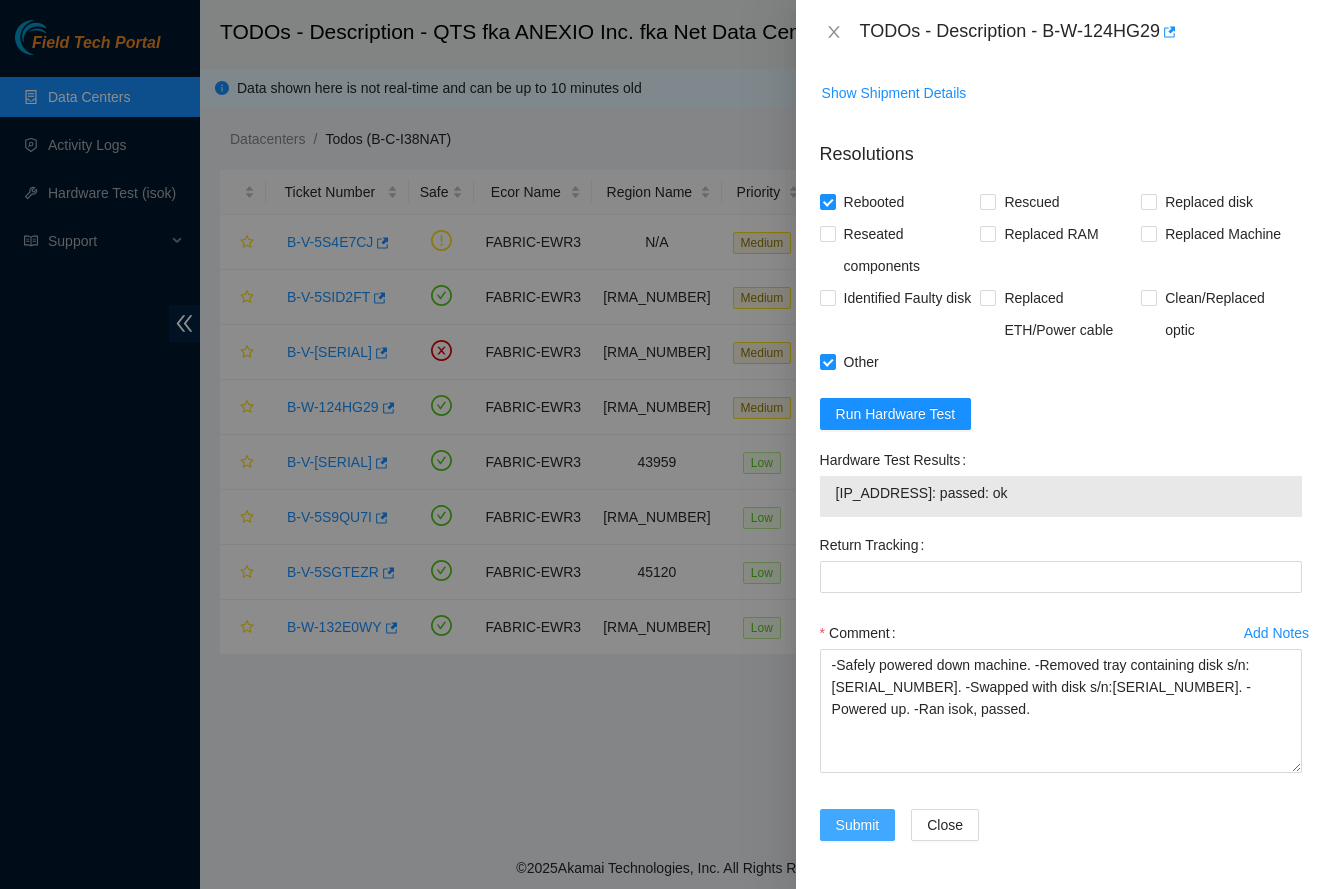 click on "Submit" at bounding box center (858, 825) 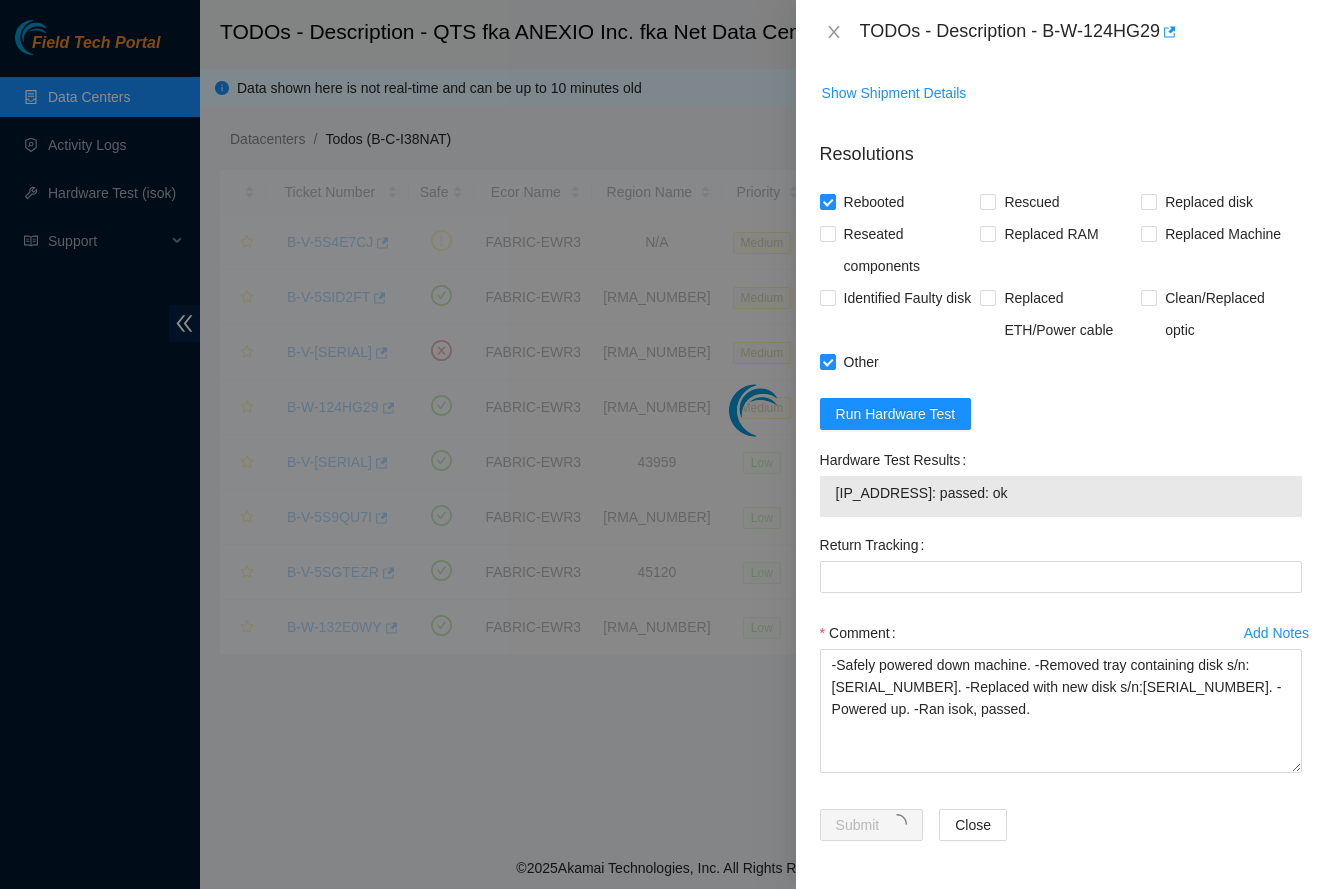 scroll, scrollTop: 227, scrollLeft: 0, axis: vertical 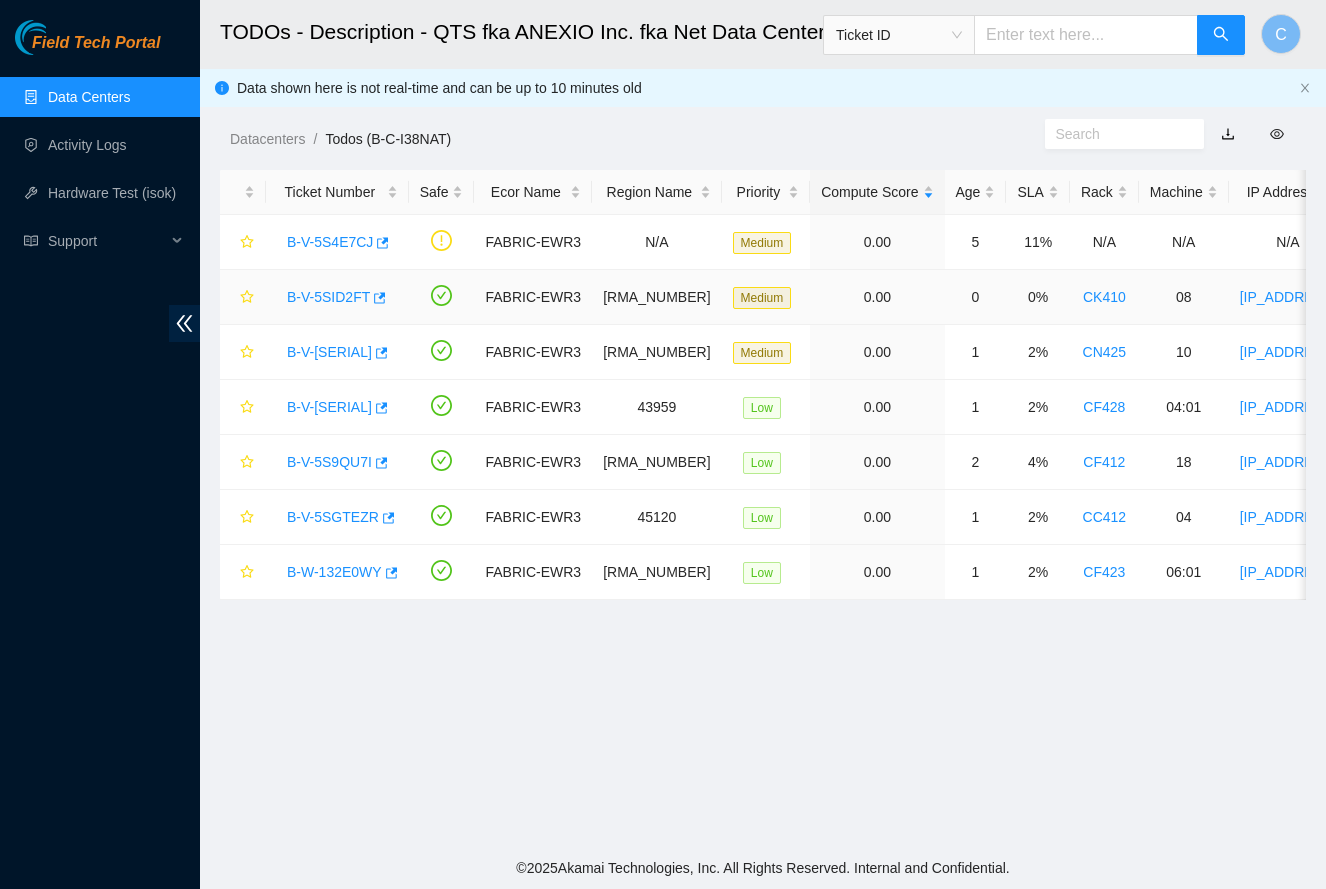 click on "B-V-5SID2FT" at bounding box center [328, 297] 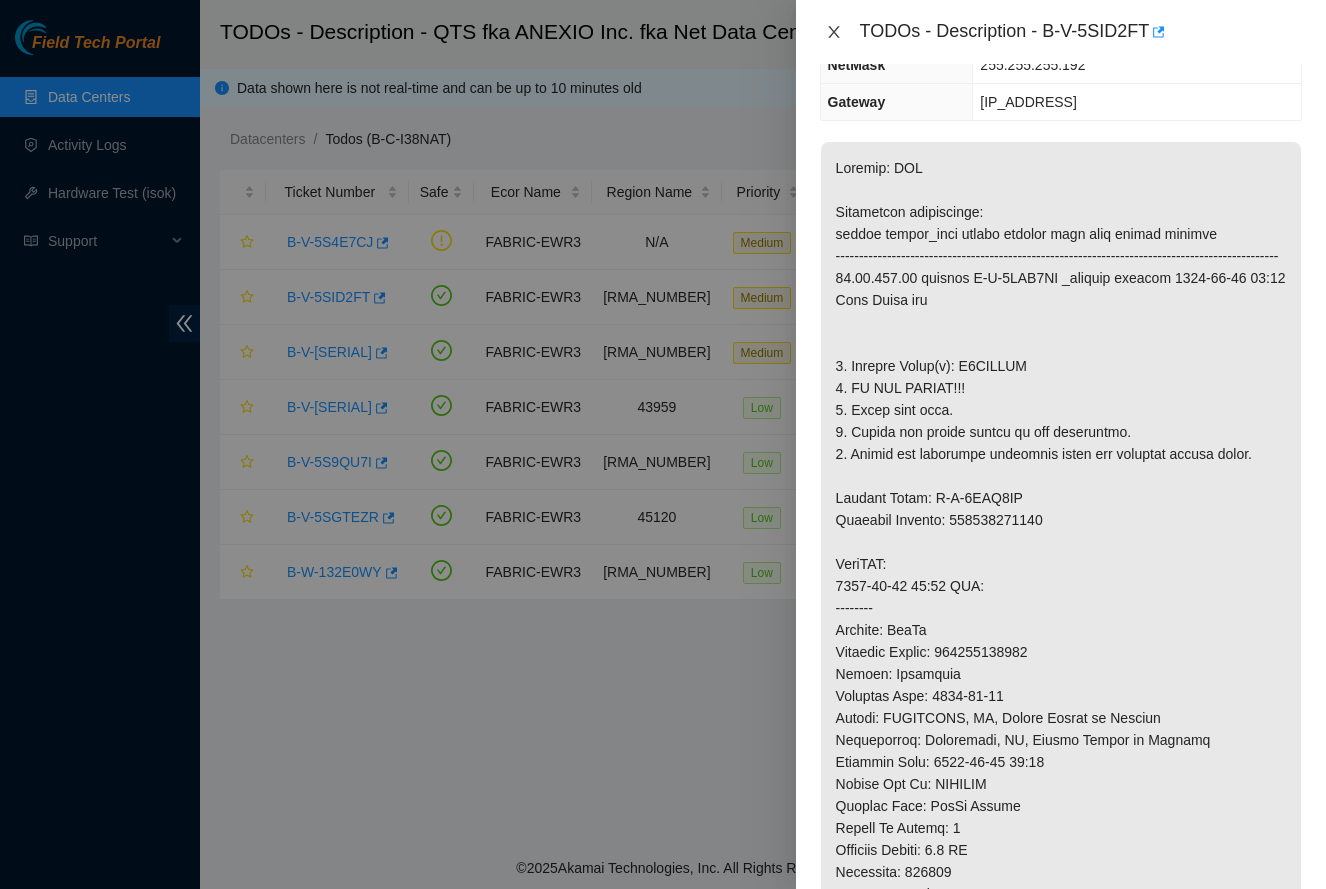 click 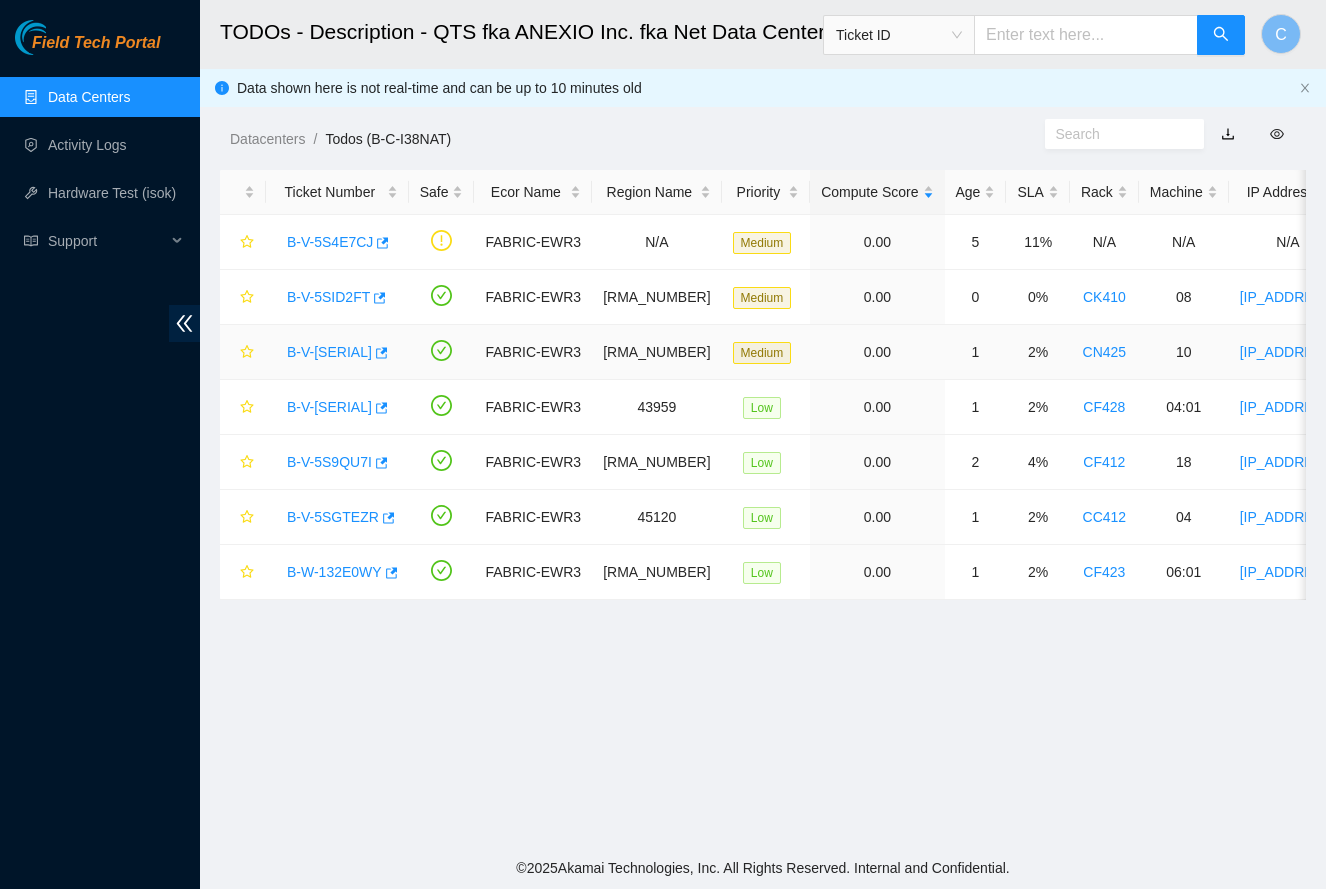 click on "B-V-[SERIAL]" at bounding box center [329, 352] 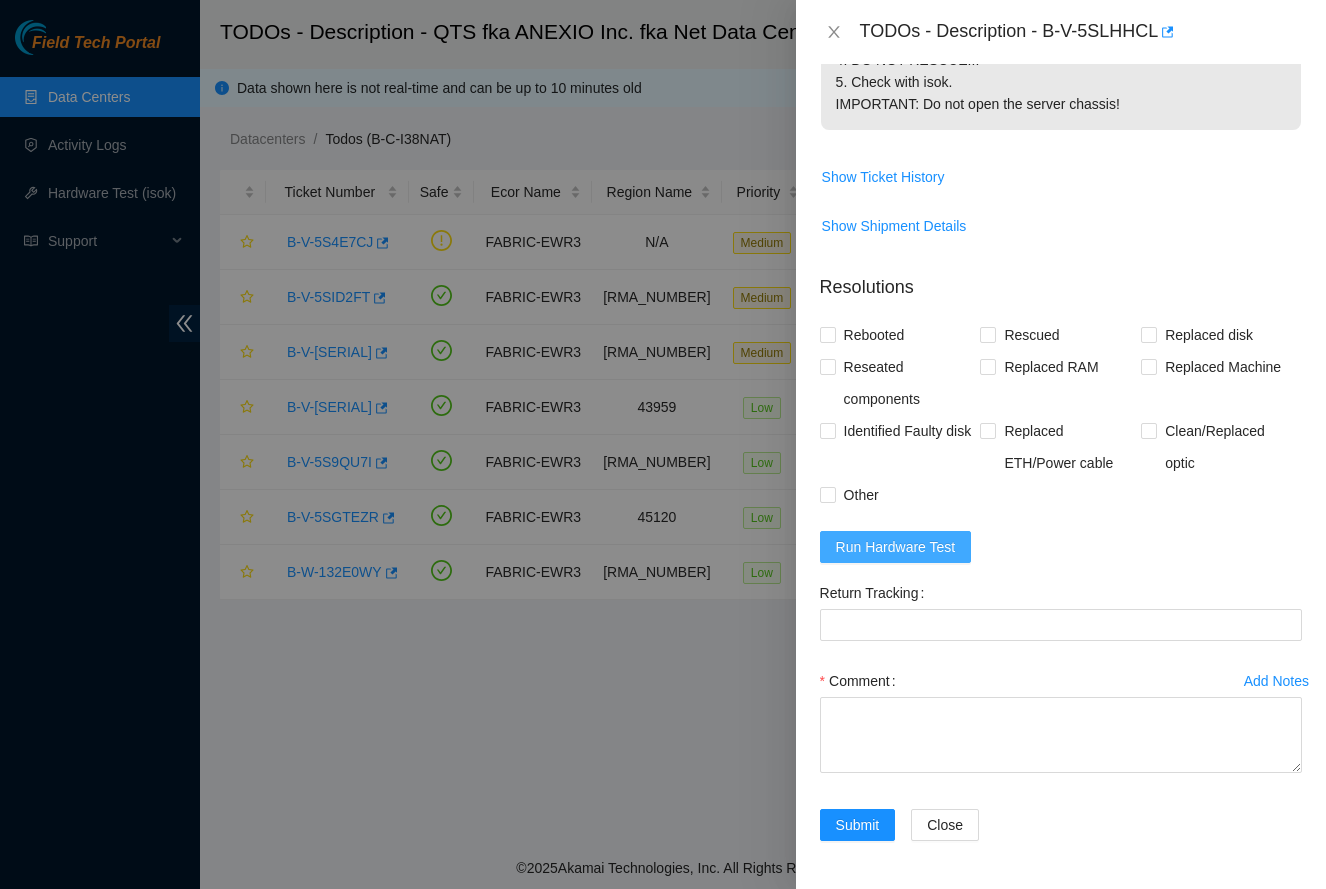 scroll, scrollTop: 863, scrollLeft: 0, axis: vertical 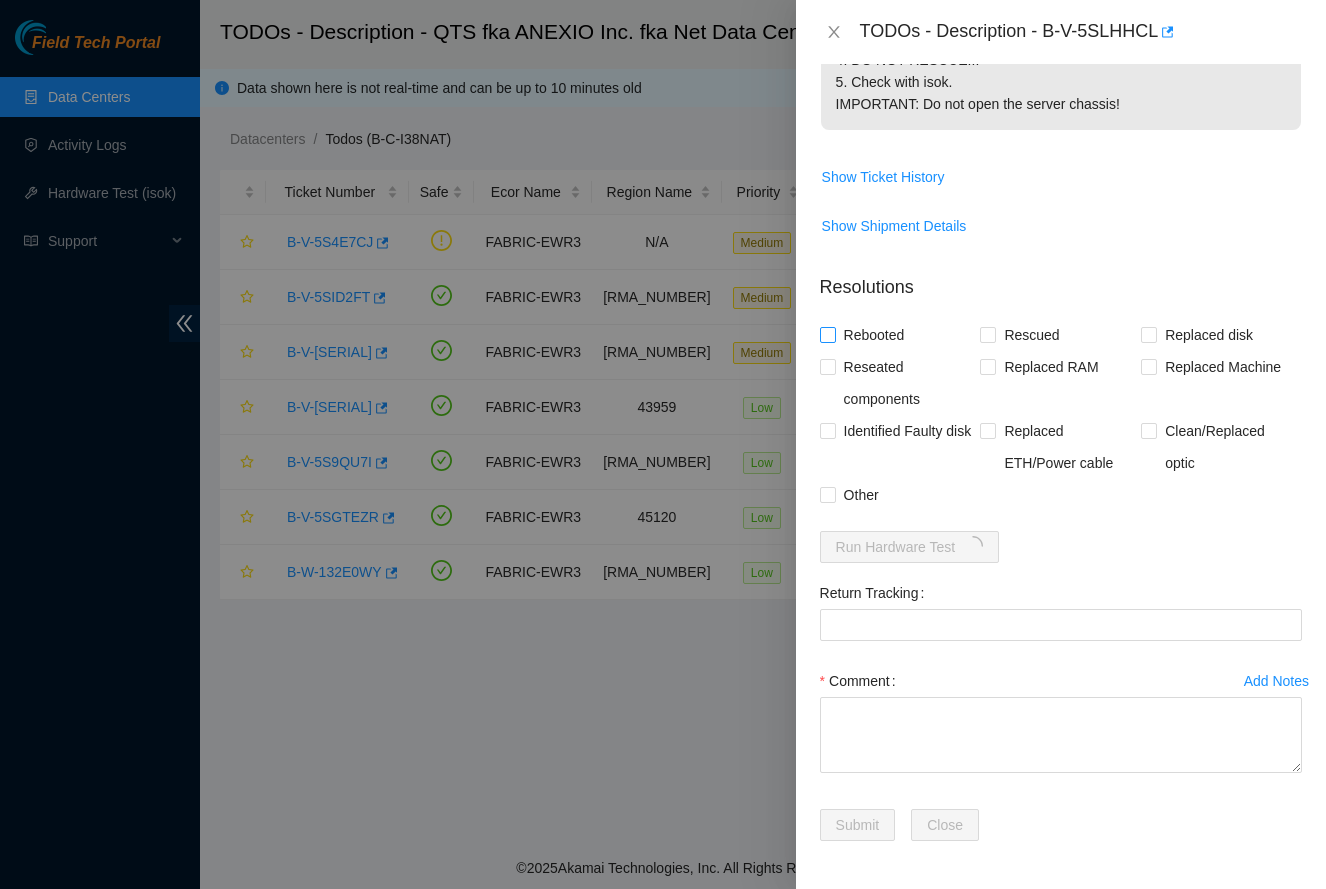 click on "Rebooted" at bounding box center (874, 335) 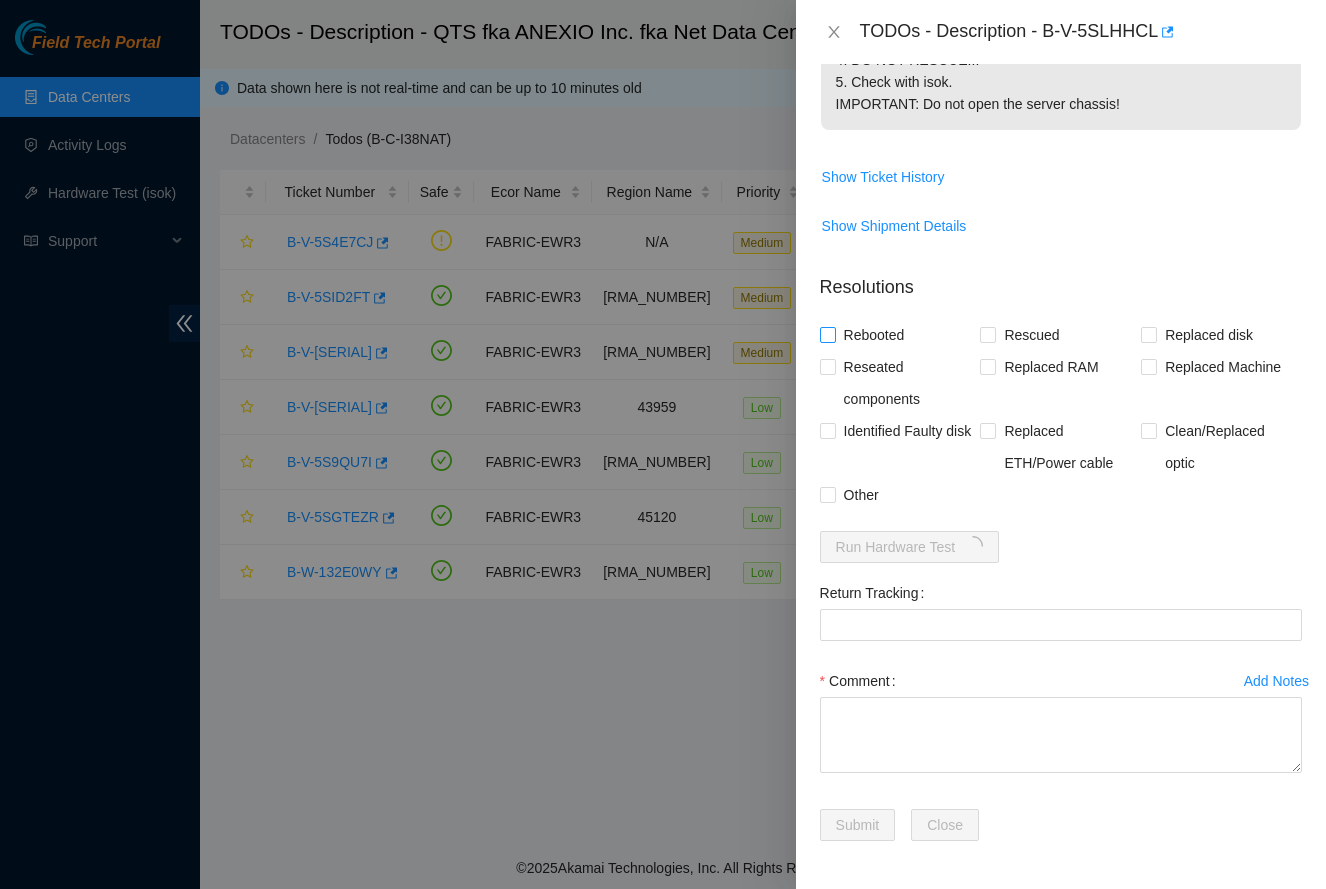 click on "Rebooted" at bounding box center (827, 334) 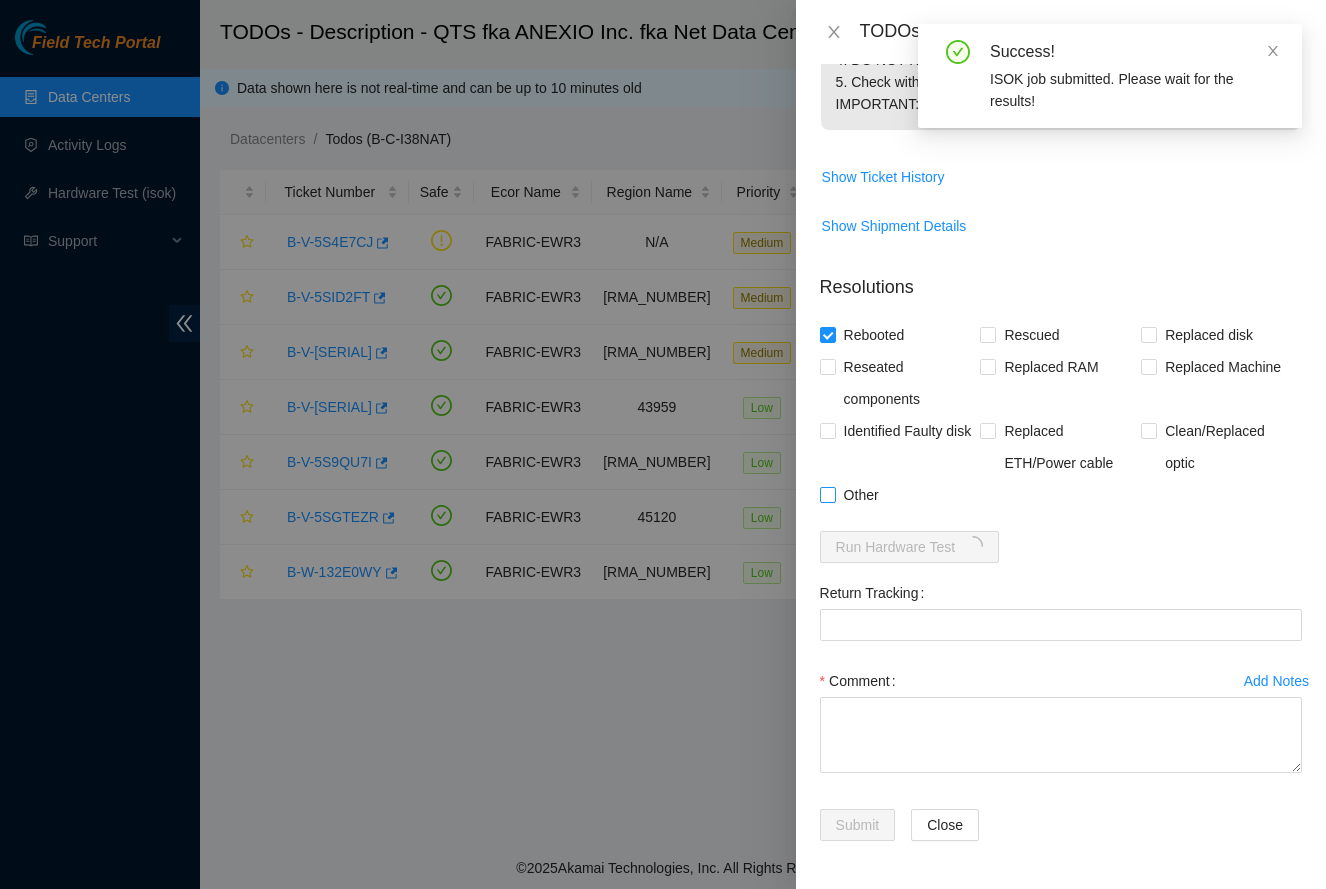 click on "Other" at bounding box center [861, 495] 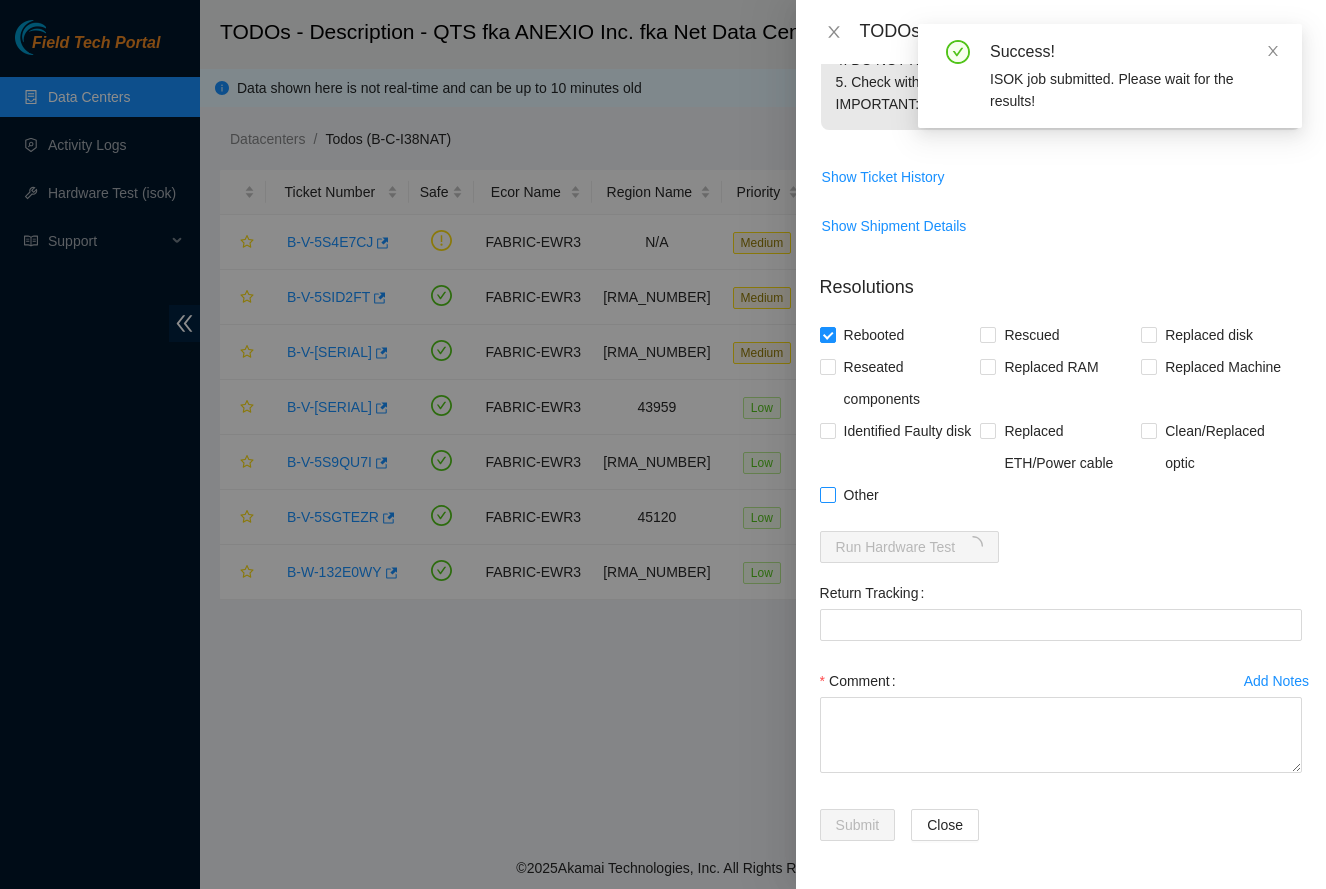 click on "Other" at bounding box center [827, 494] 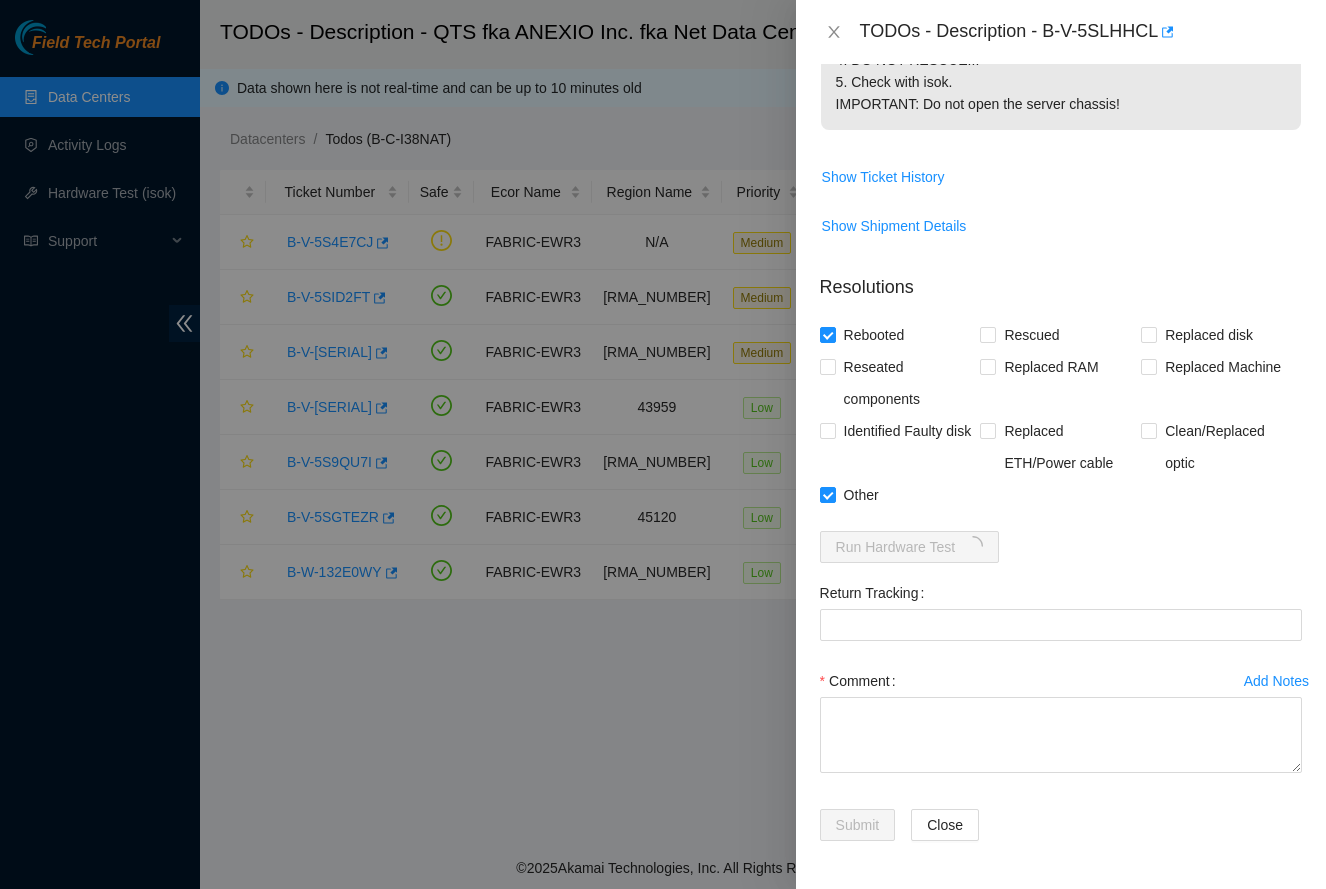 scroll, scrollTop: 863, scrollLeft: 0, axis: vertical 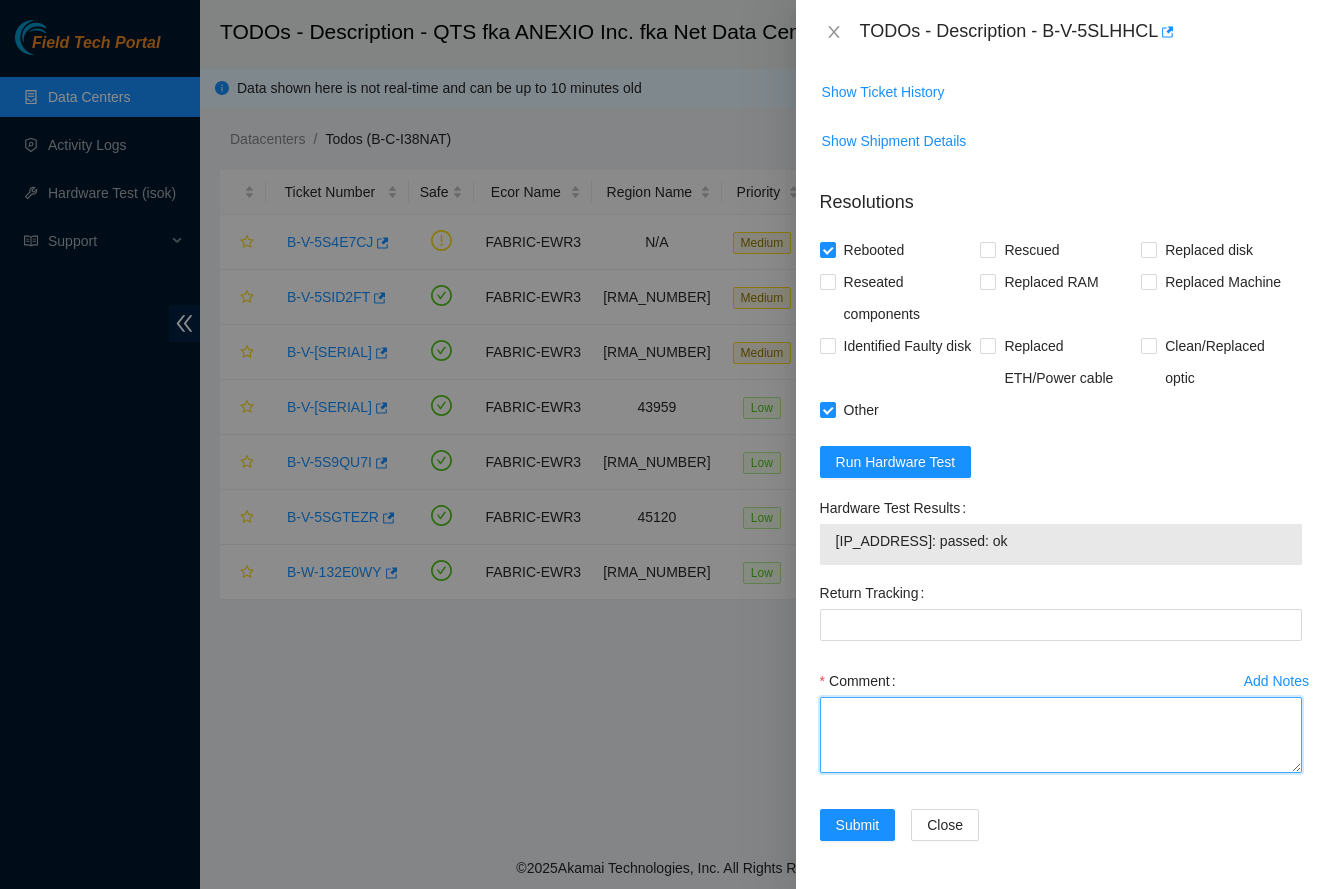 click on "Comment" at bounding box center [1061, 735] 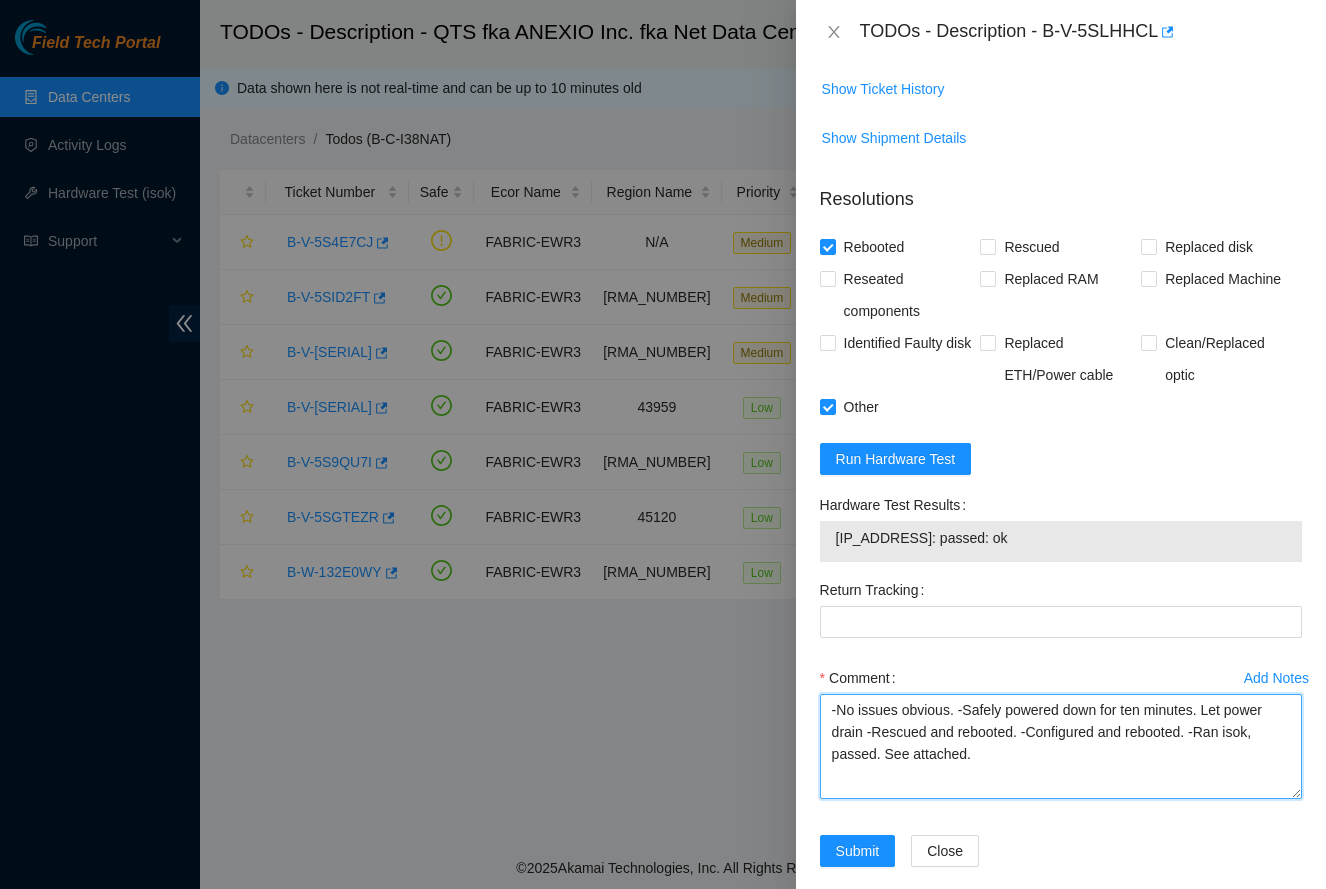 click on "-No issues obvious. -Safely powered down for ten minutes. Let power drain -Rescued and rebooted. -Configured and rebooted. -Ran isok, passed. See attached." at bounding box center [1061, 746] 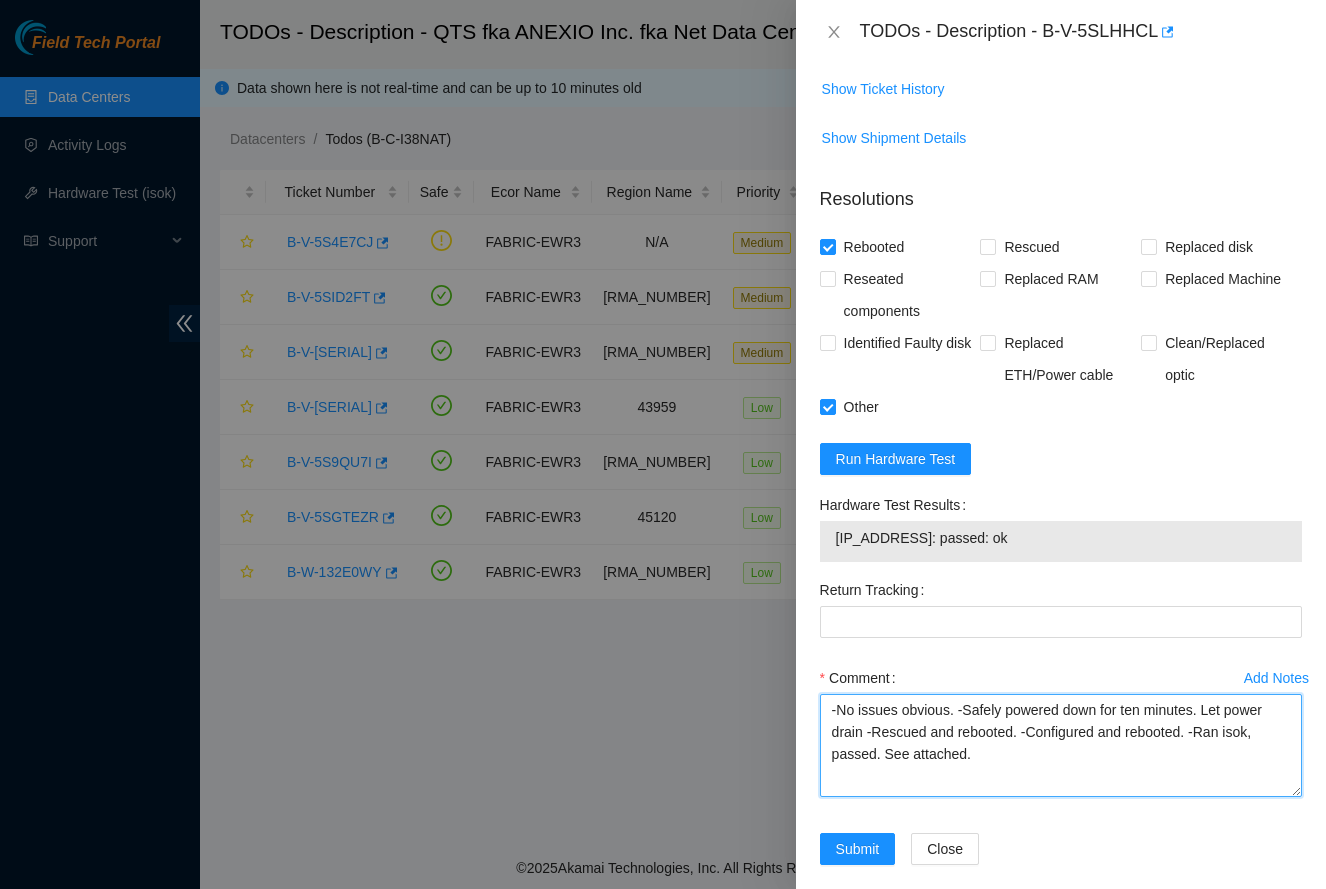 drag, startPoint x: 968, startPoint y: 822, endPoint x: 883, endPoint y: 822, distance: 85 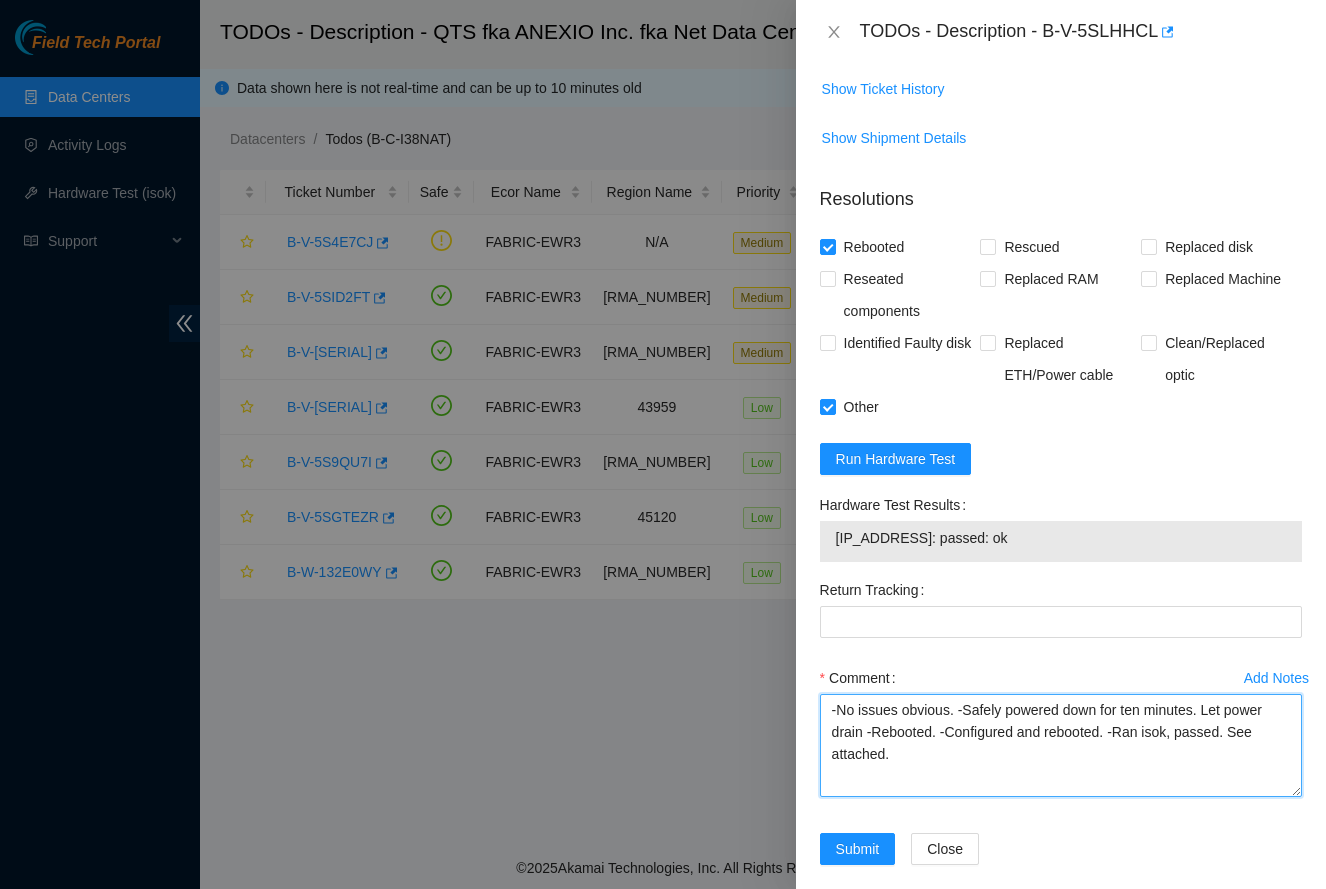 drag, startPoint x: 1122, startPoint y: 824, endPoint x: 947, endPoint y: 821, distance: 175.02571 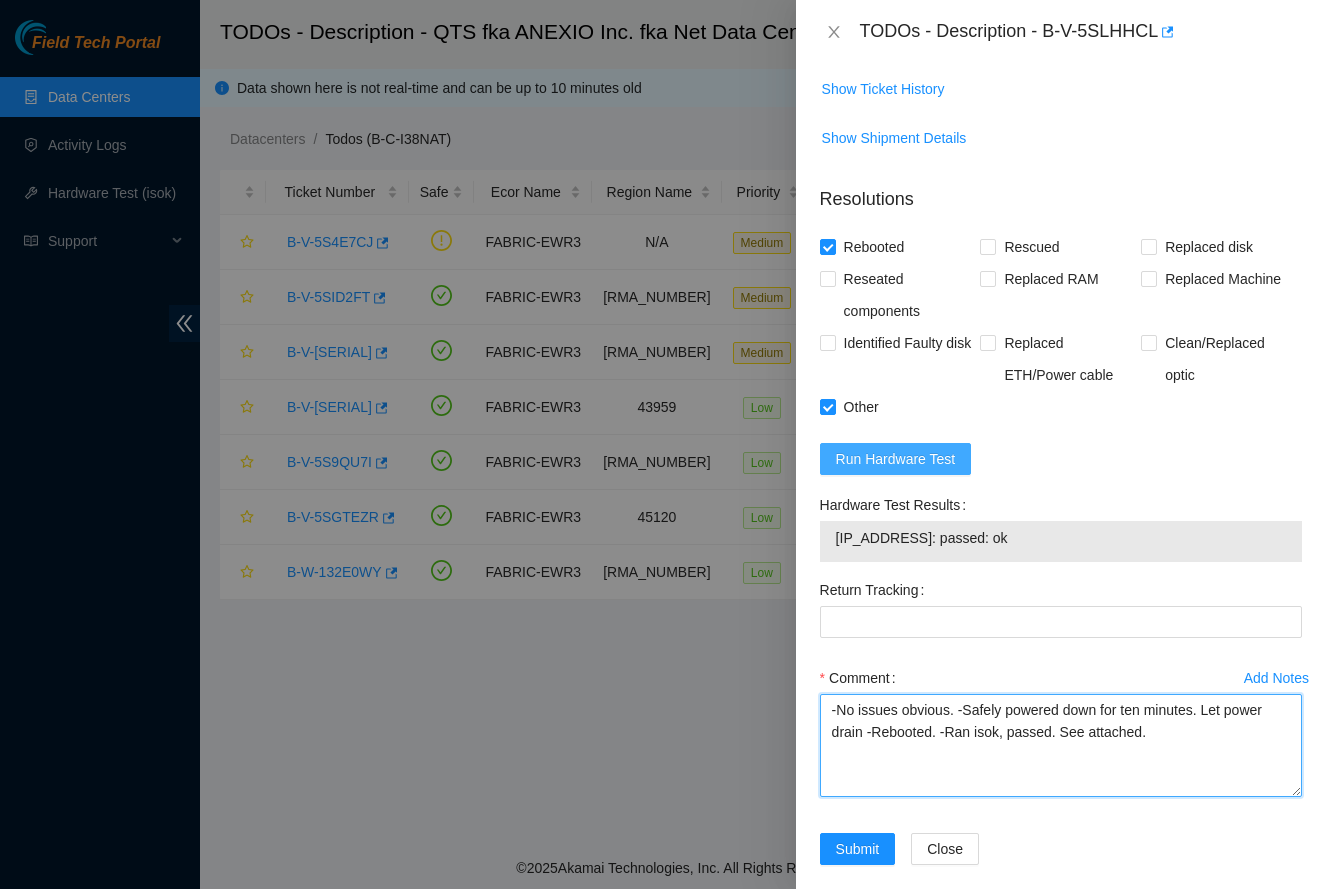 type on "-No issues obvious. -Safely powered down for ten minutes. Let power drain -Rebooted. -Ran isok, passed. See attached." 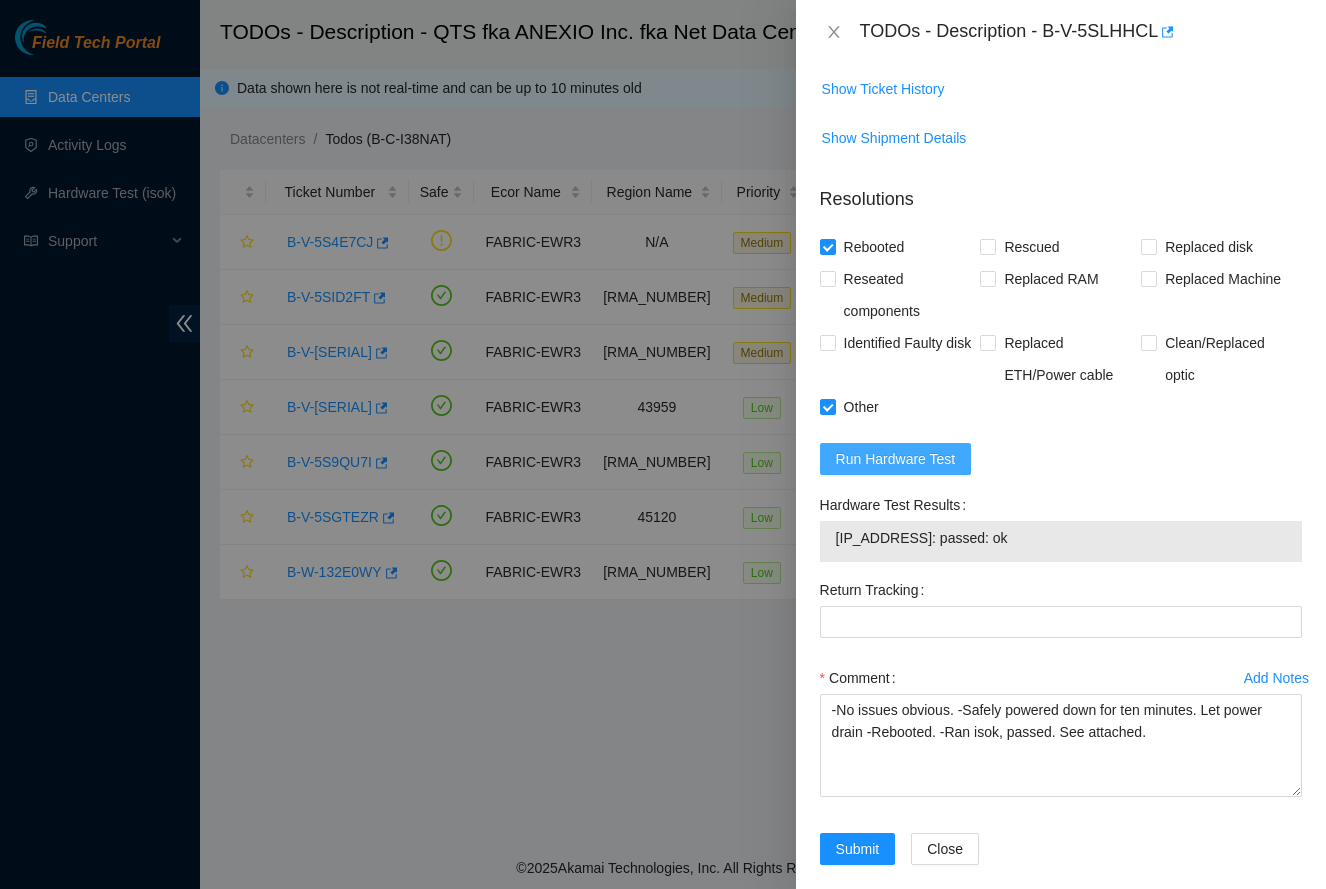 click on "Run Hardware Test" at bounding box center (896, 459) 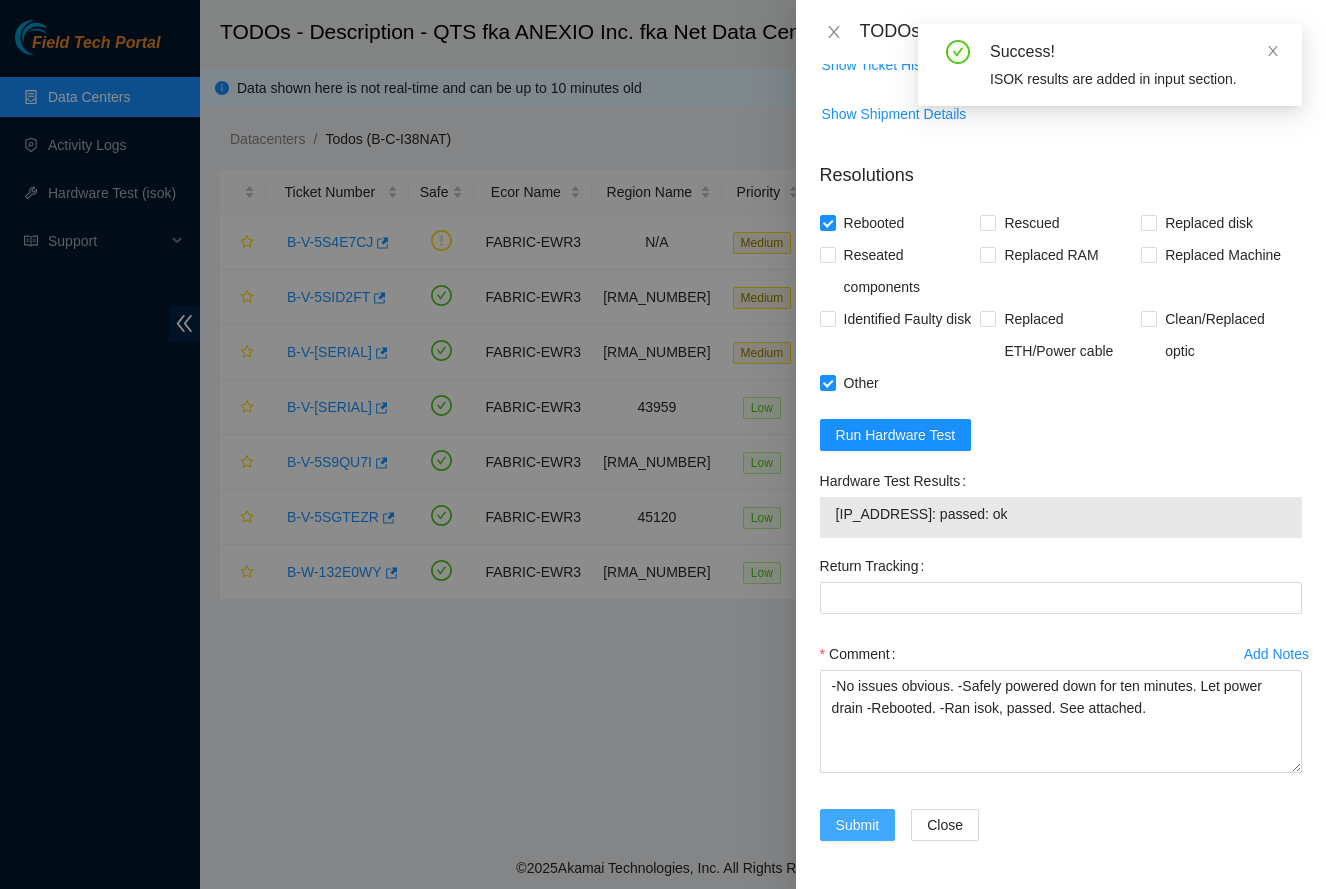 scroll, scrollTop: 975, scrollLeft: 0, axis: vertical 